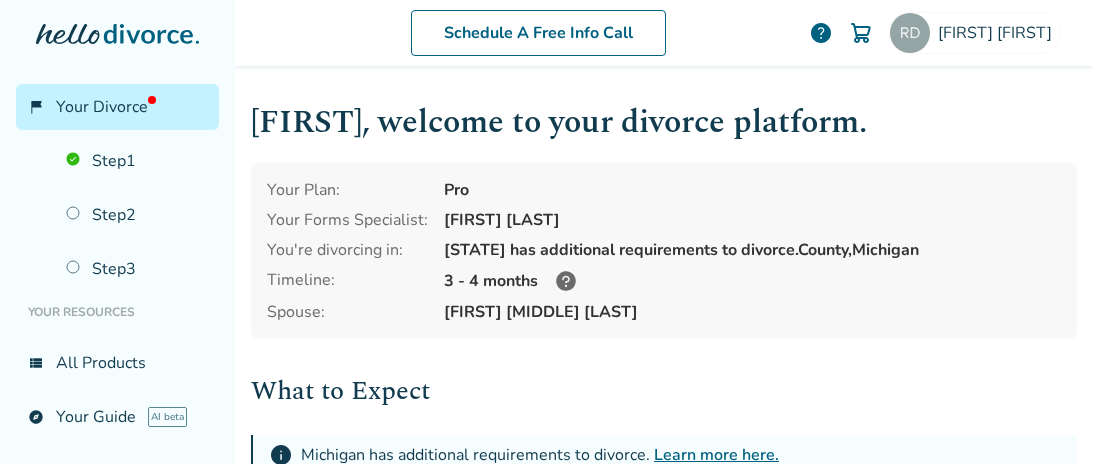 scroll, scrollTop: 0, scrollLeft: 0, axis: both 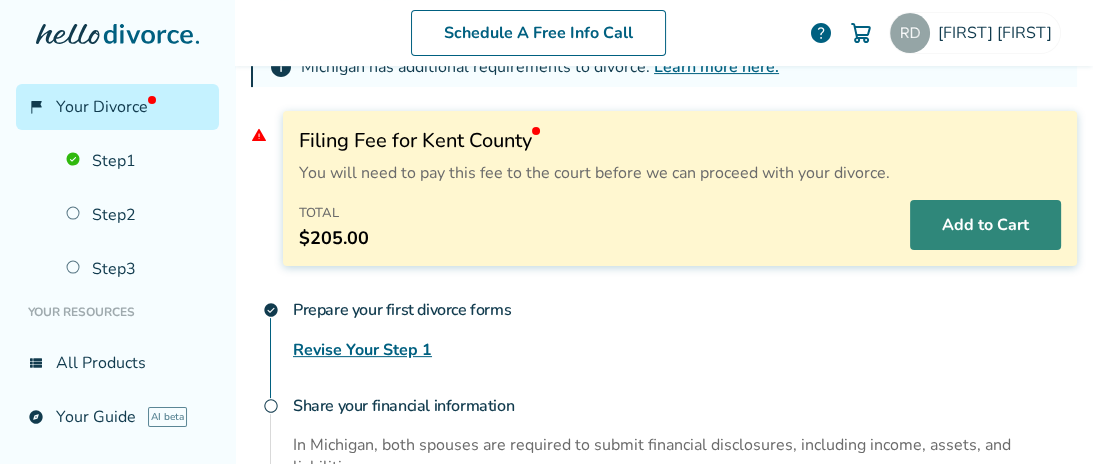 click on "Add to Cart" at bounding box center [985, 225] 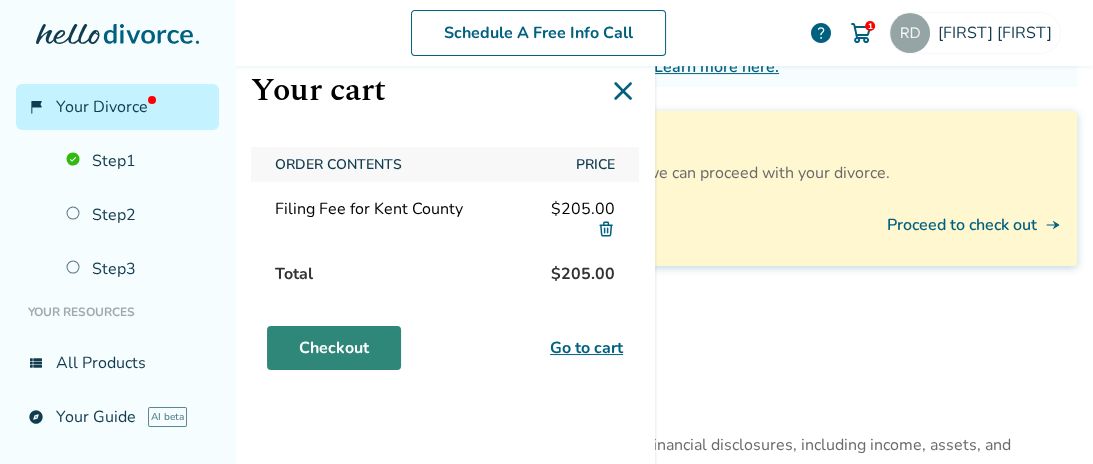 click on "Checkout" at bounding box center [334, 348] 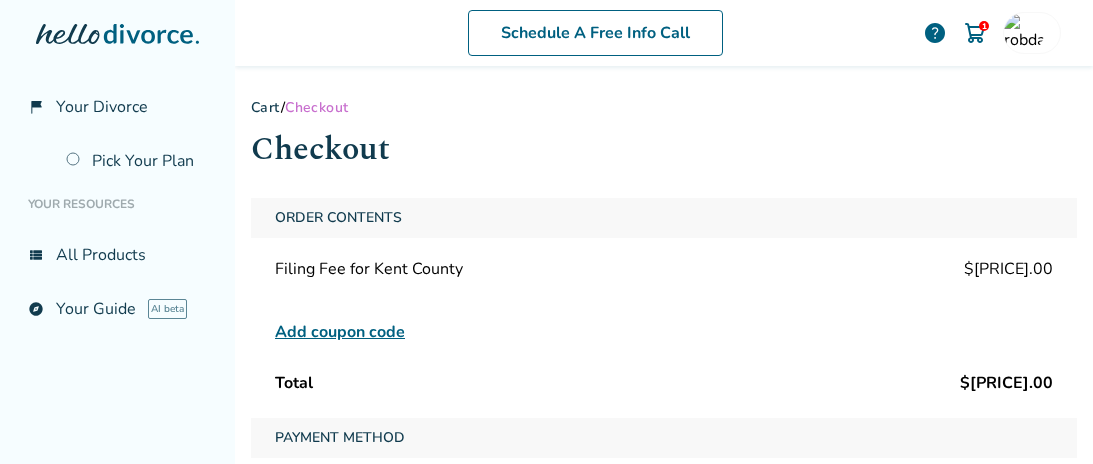 scroll, scrollTop: 0, scrollLeft: 0, axis: both 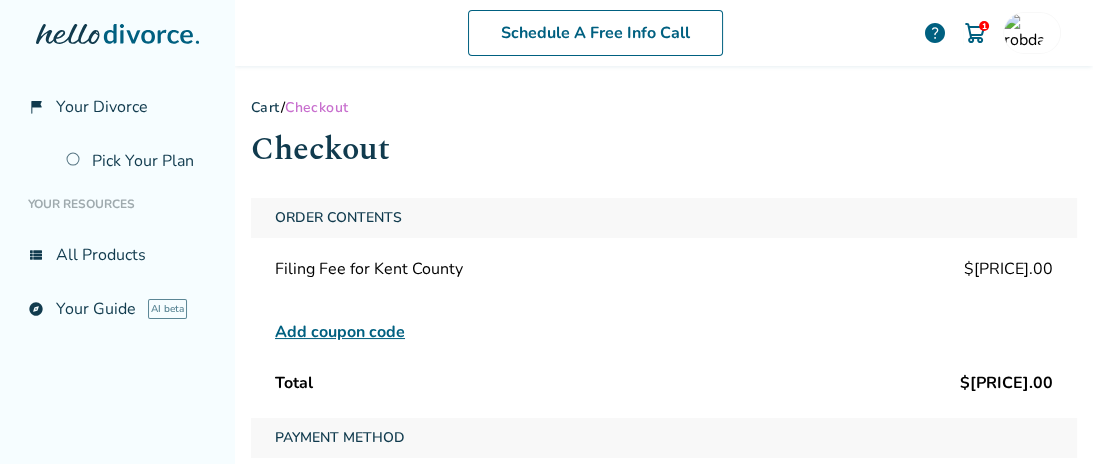click on "Add coupon code" at bounding box center (340, 332) 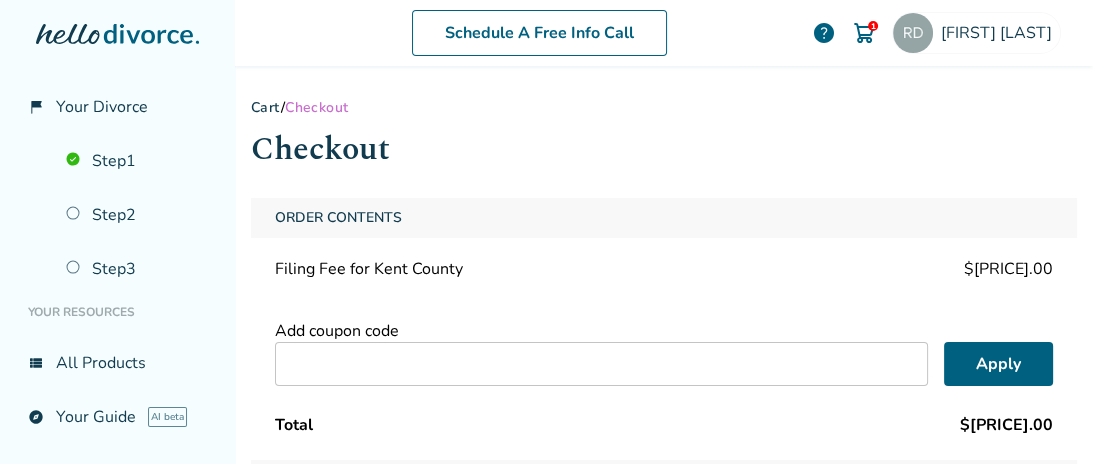 click at bounding box center (601, 364) 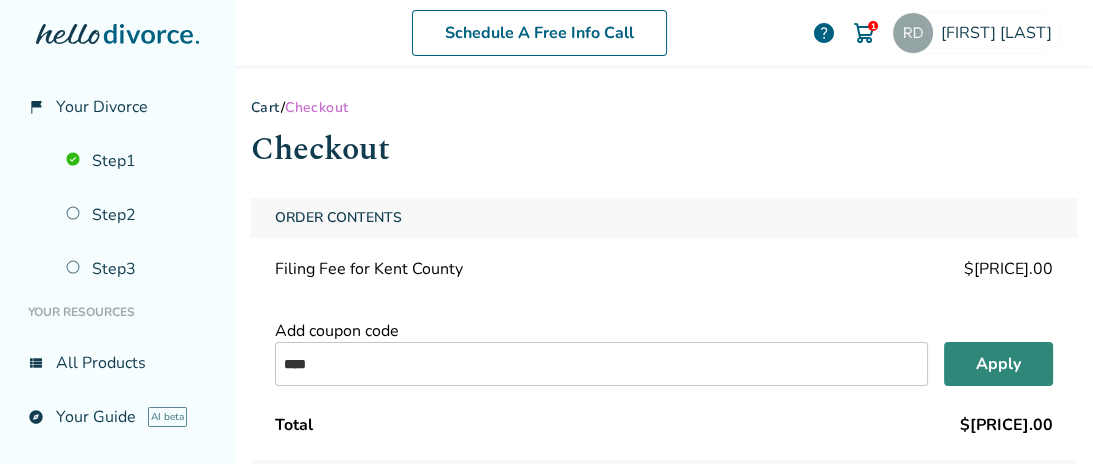 type on "****" 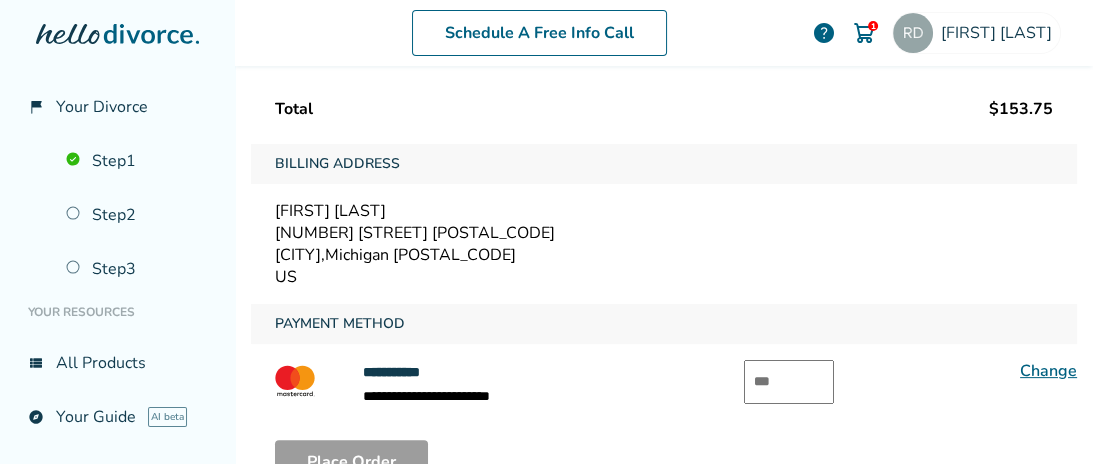 scroll, scrollTop: 148, scrollLeft: 0, axis: vertical 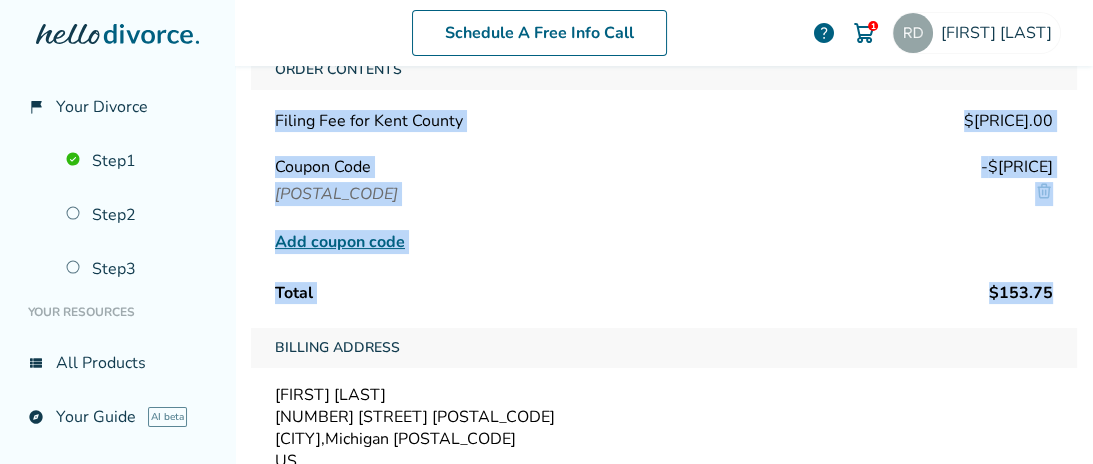 drag, startPoint x: 275, startPoint y: 124, endPoint x: 658, endPoint y: 235, distance: 398.7606 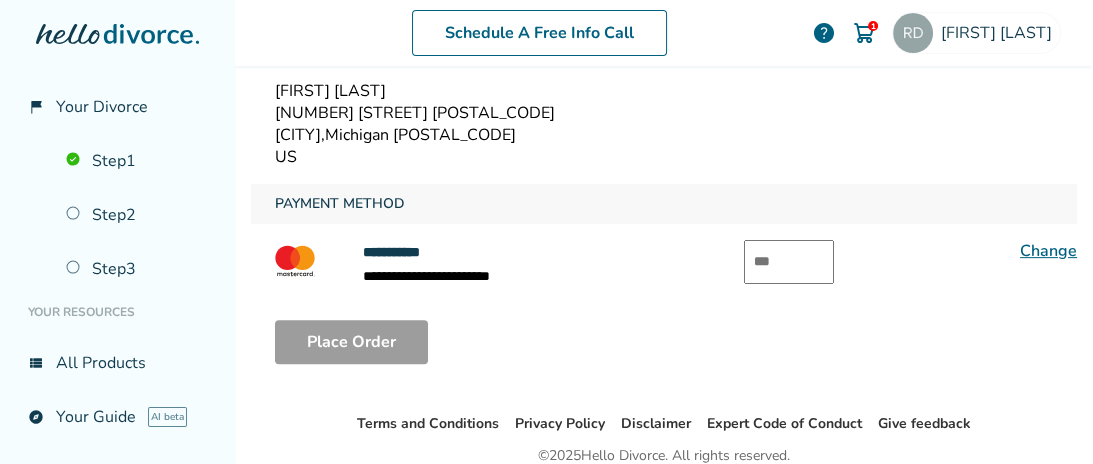 scroll, scrollTop: 407, scrollLeft: 0, axis: vertical 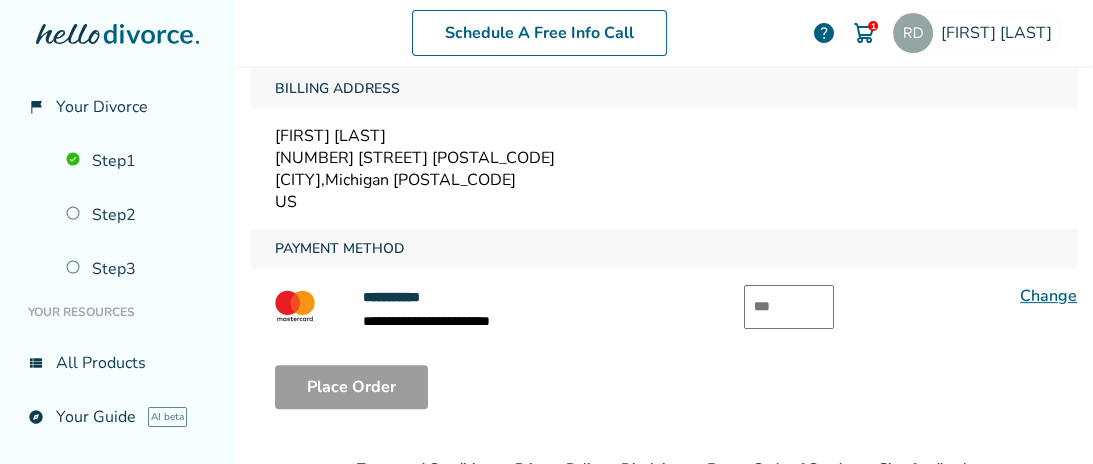 click at bounding box center (789, 307) 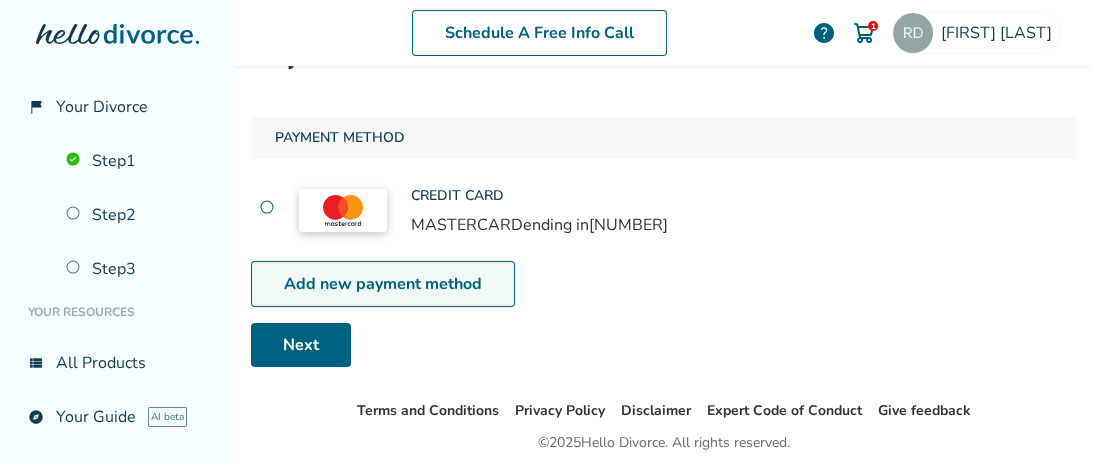 click on "Add new payment method" at bounding box center [383, 284] 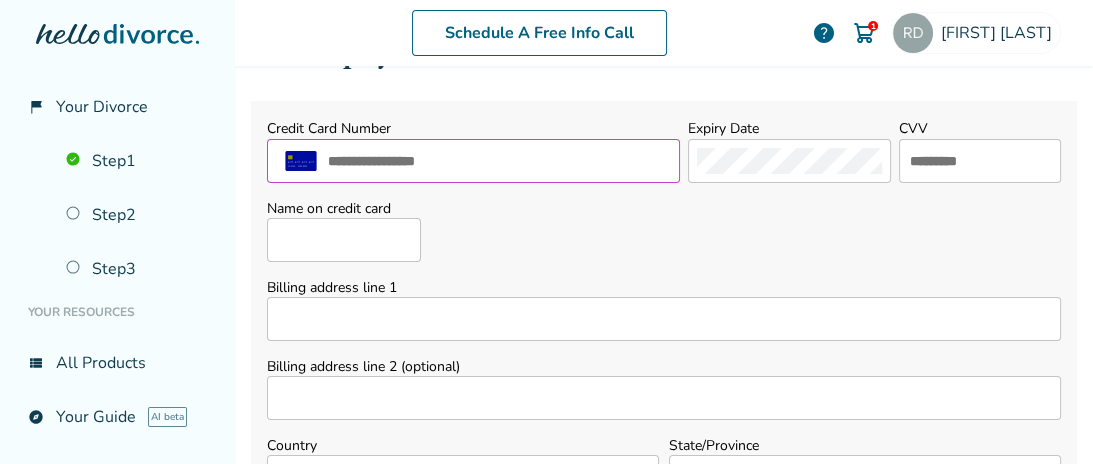 click at bounding box center [498, 161] 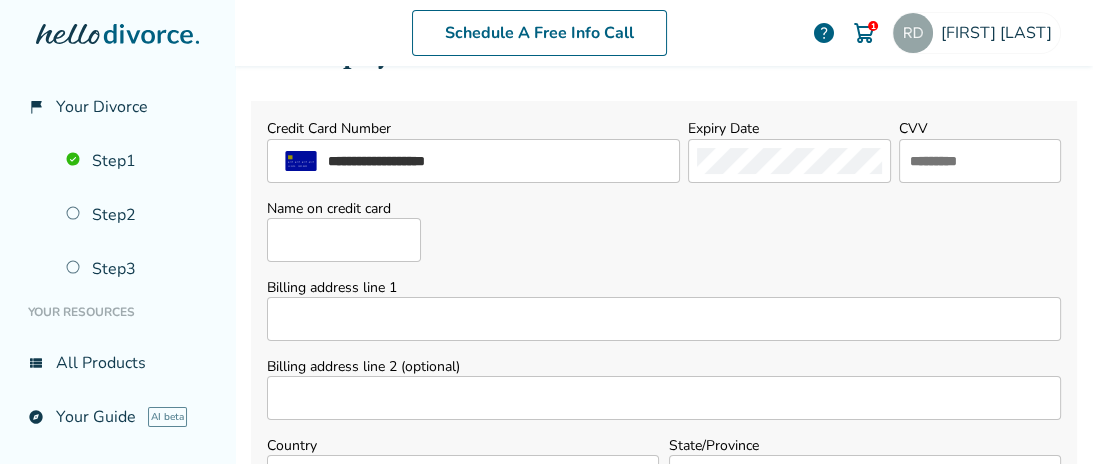 type on "**********" 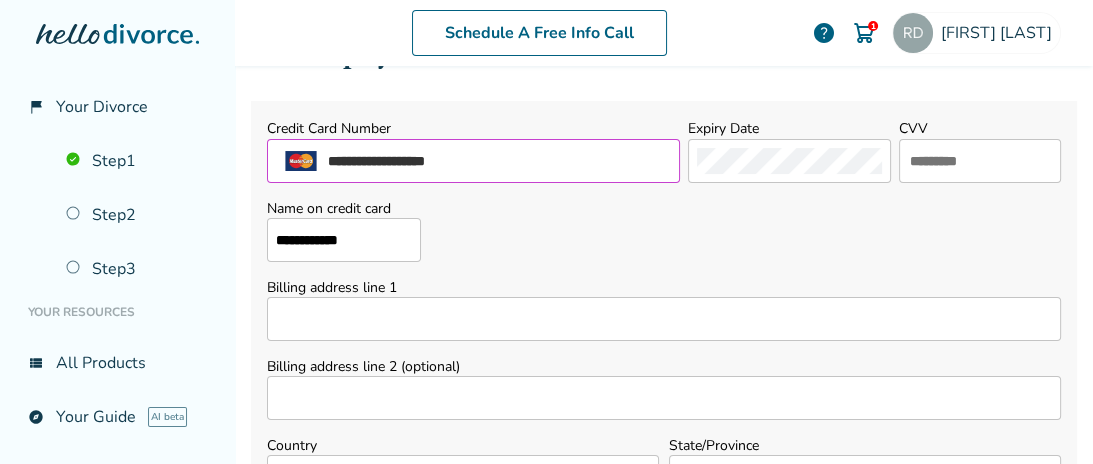 type on "**********" 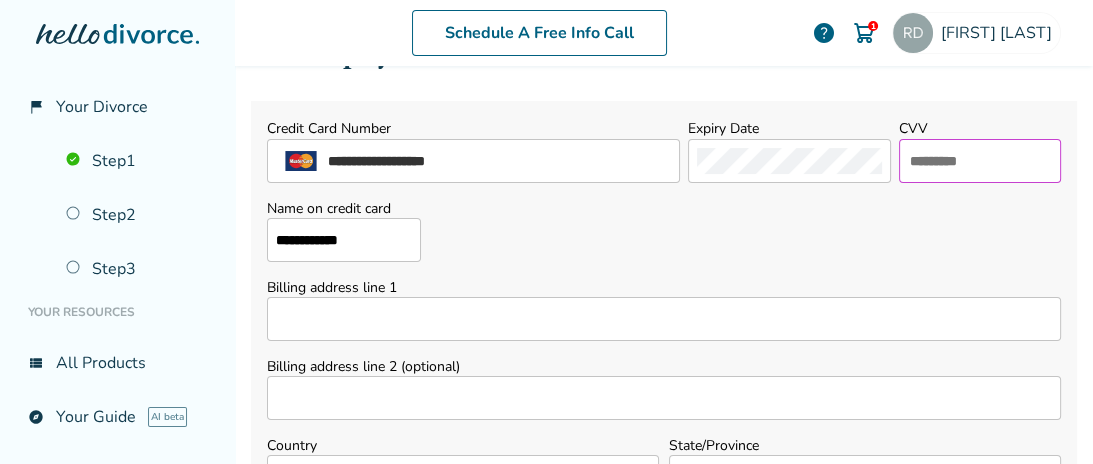 click at bounding box center [980, 161] 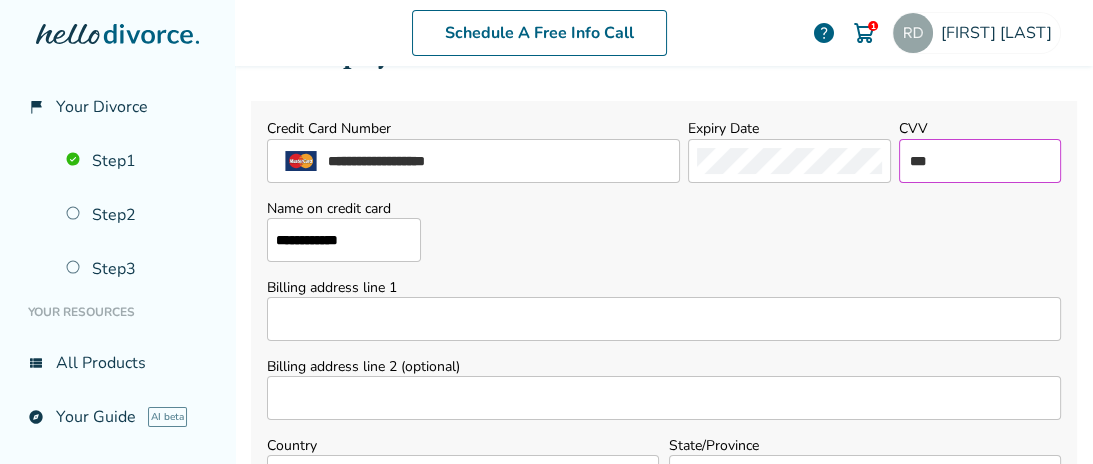 type on "***" 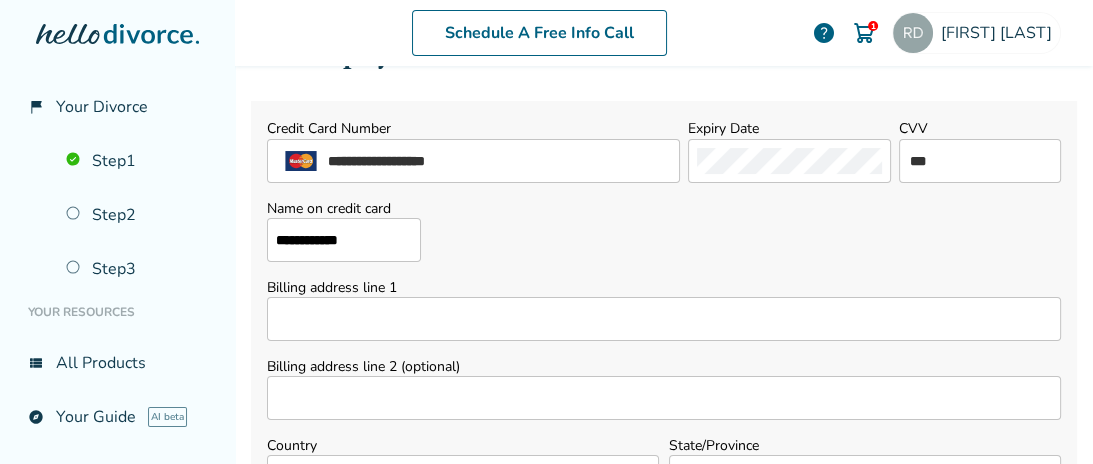 click on "Billing address line 1" at bounding box center [664, 319] 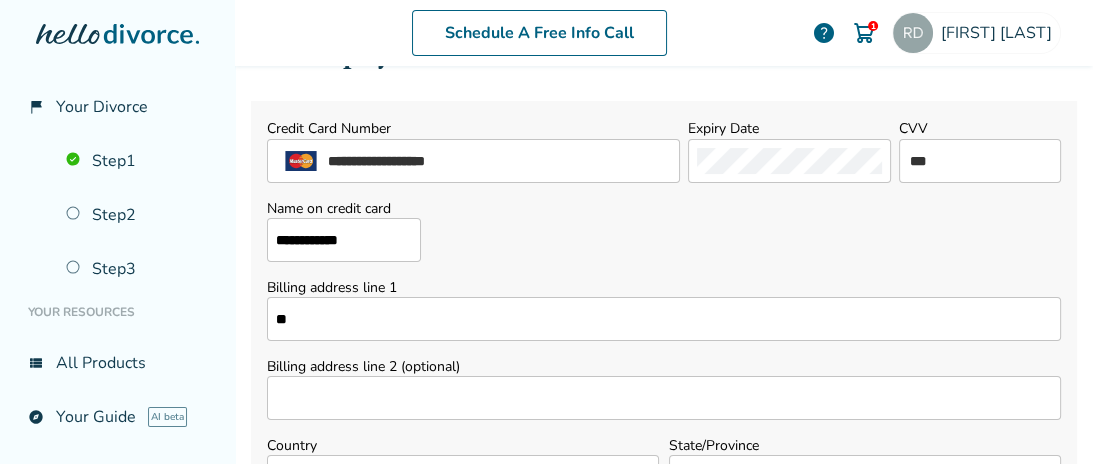 type on "**" 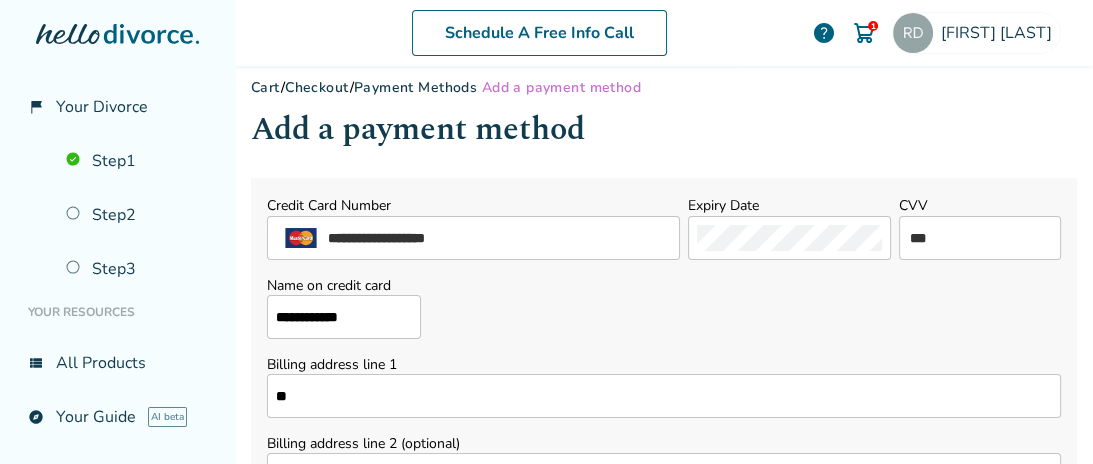 scroll, scrollTop: 0, scrollLeft: 0, axis: both 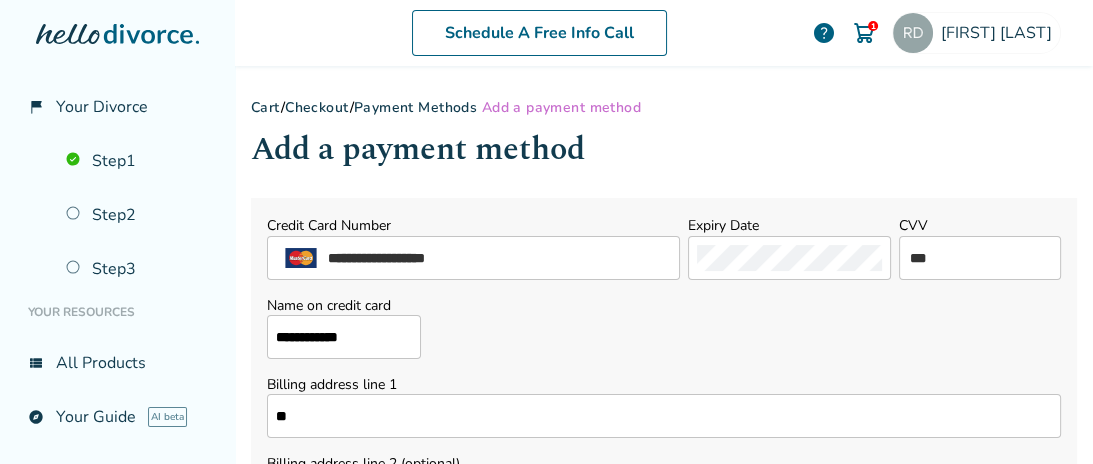 click at bounding box center [864, 33] 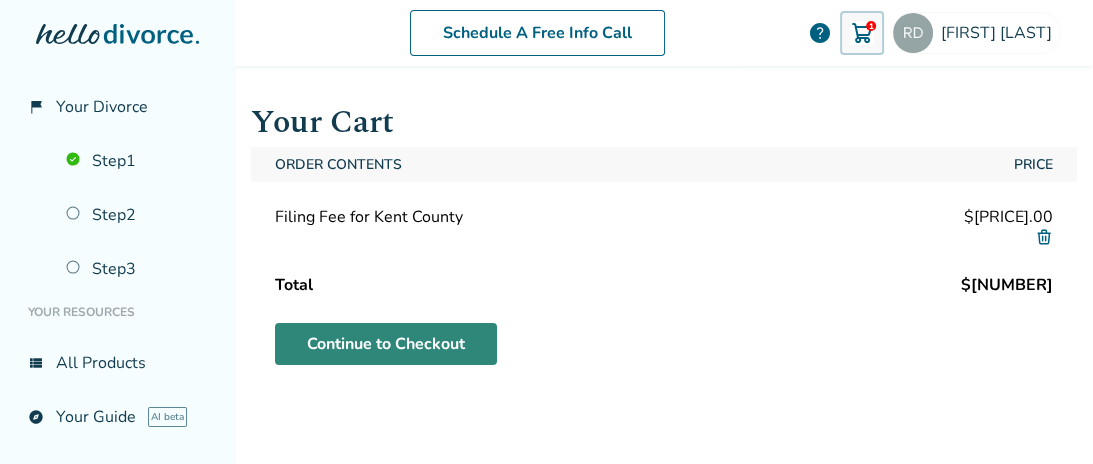 click on "Continue to Checkout" at bounding box center [386, 344] 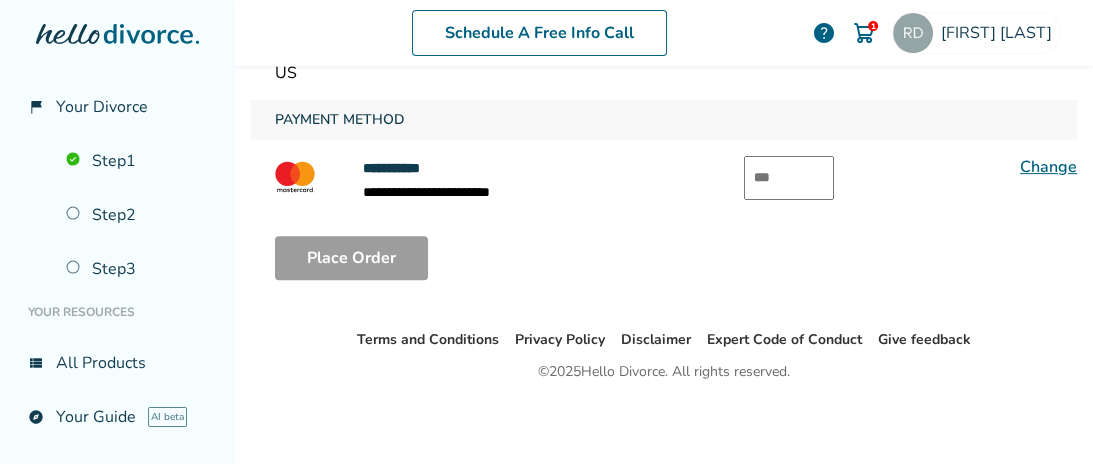 scroll, scrollTop: 407, scrollLeft: 0, axis: vertical 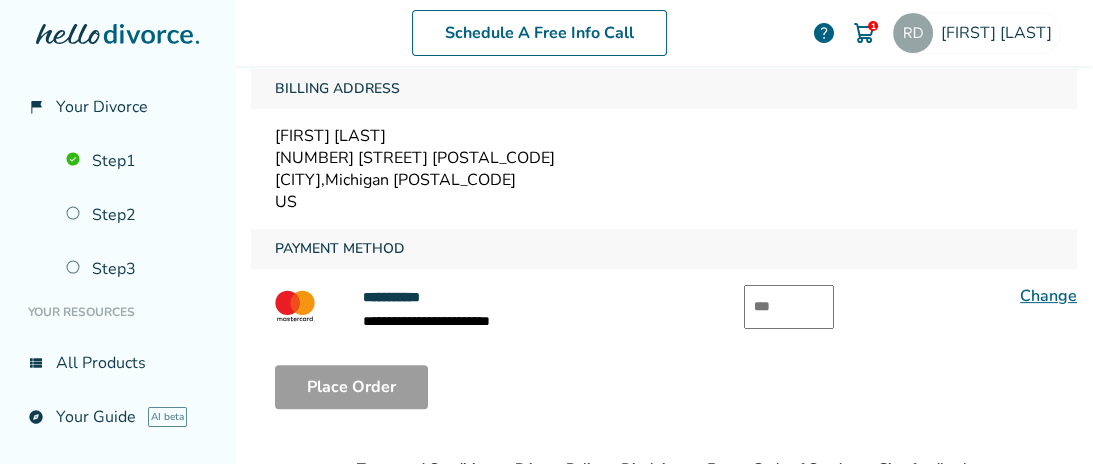 click on "Change" at bounding box center [1048, 296] 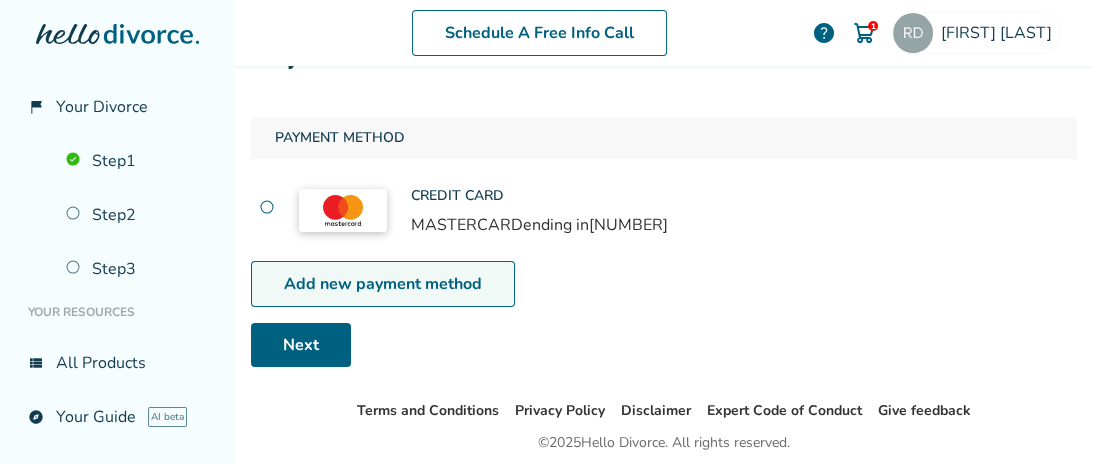 click on "Add new payment method" at bounding box center (383, 284) 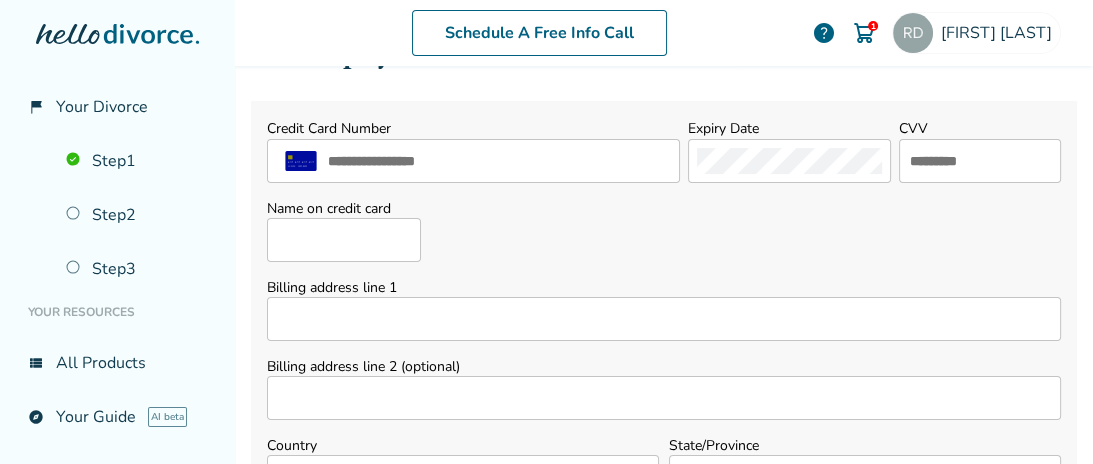 click on "Name on credit card" at bounding box center (344, 240) 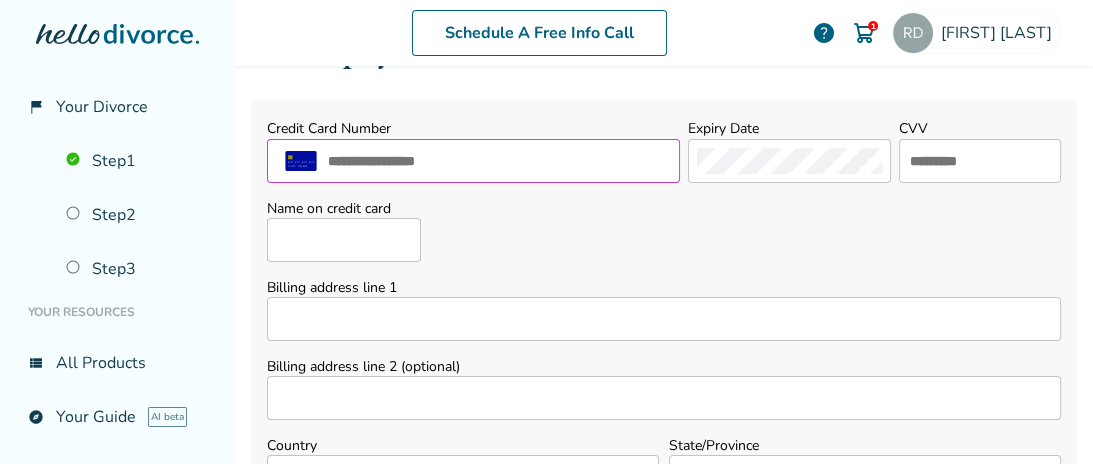 type on "**********" 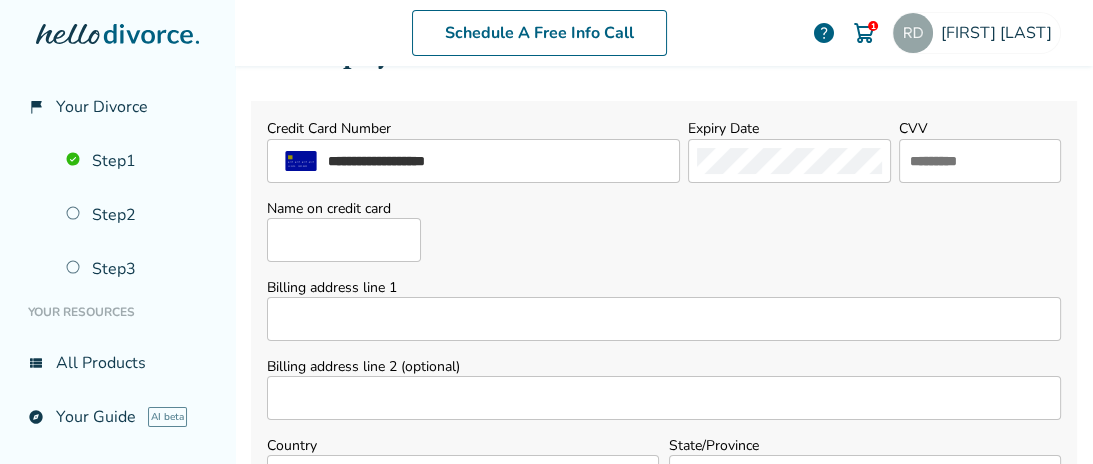 type on "**********" 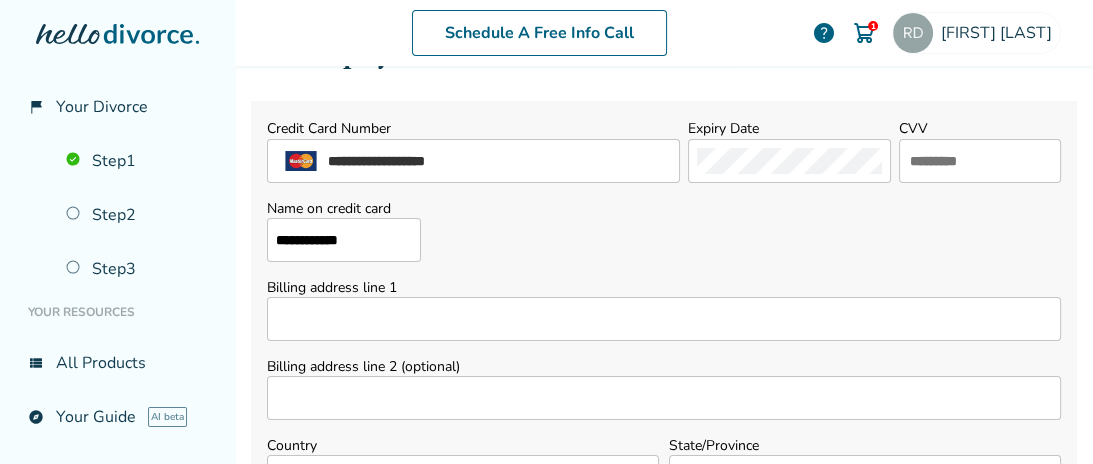 type on "**********" 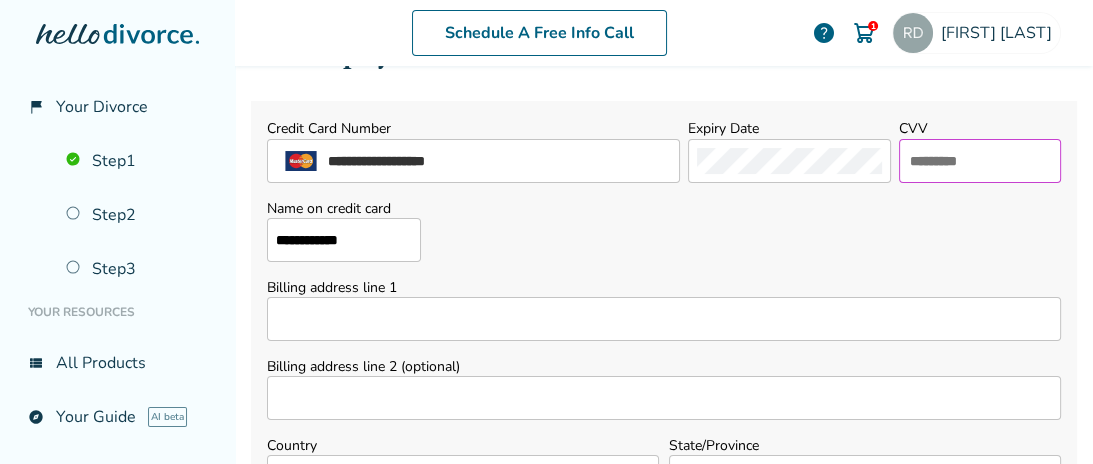 click at bounding box center (980, 161) 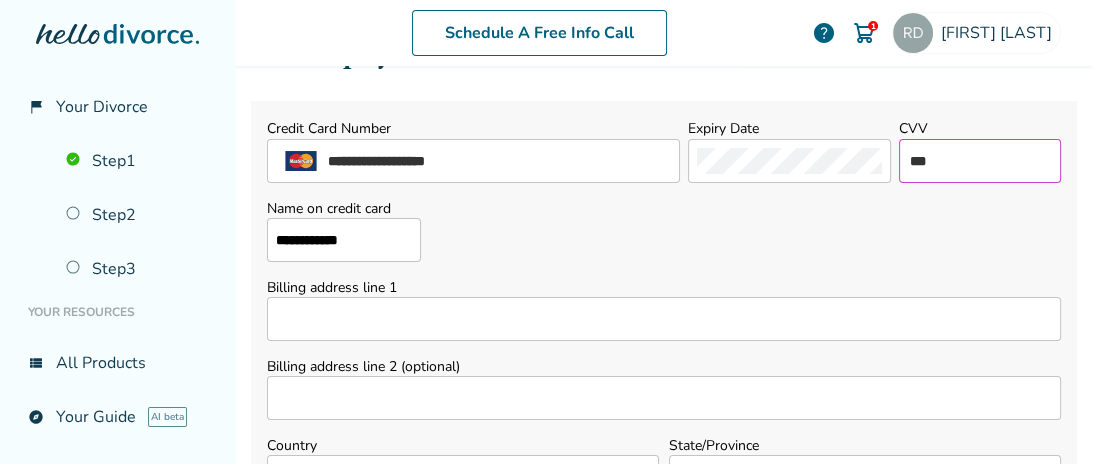 type on "***" 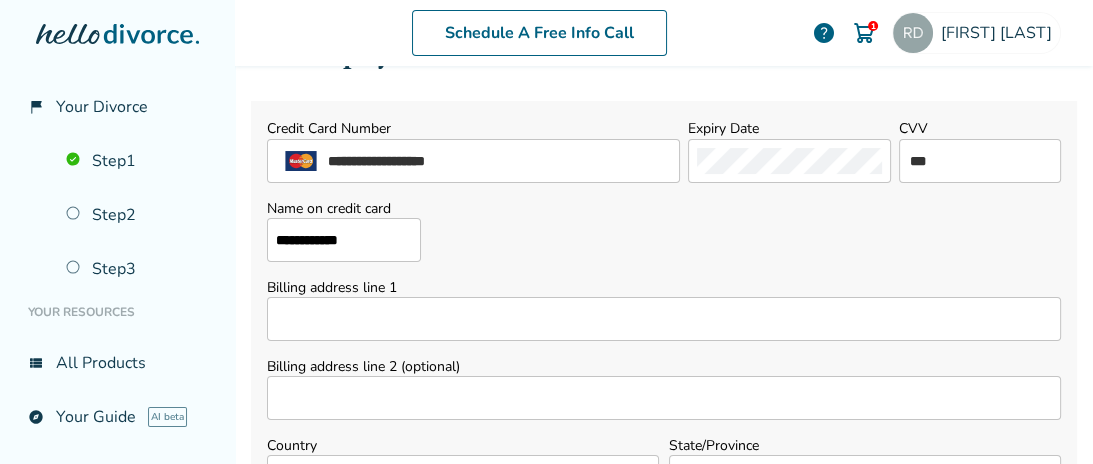 click on "Billing address line 1" at bounding box center (664, 319) 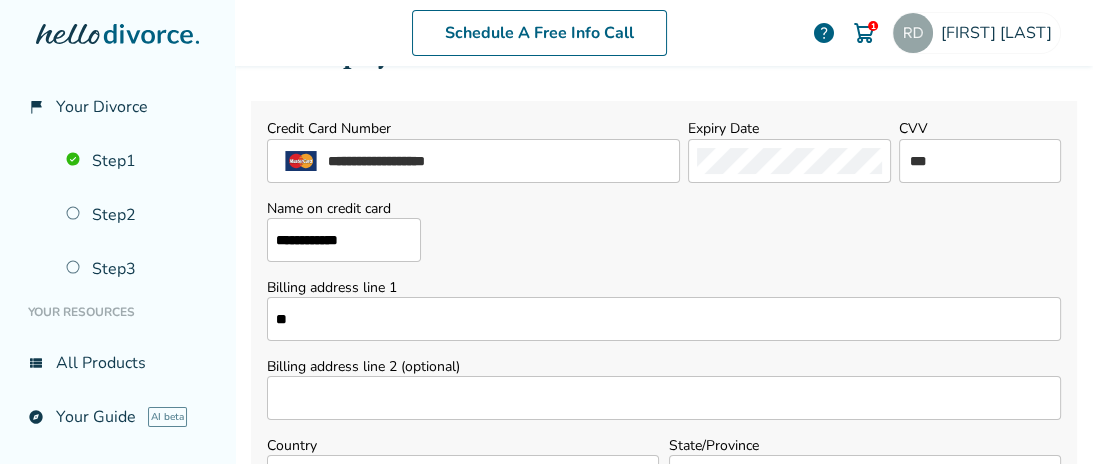 type on "**********" 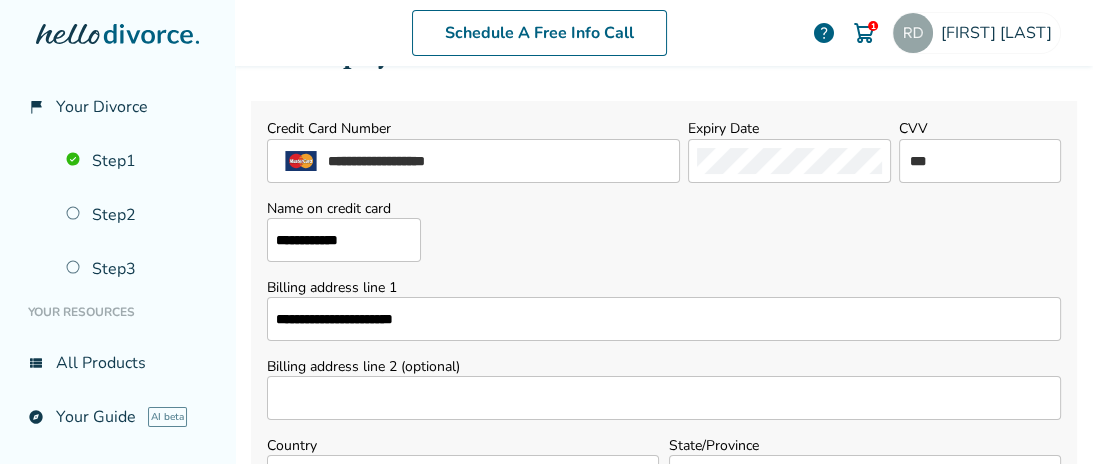 select on "**" 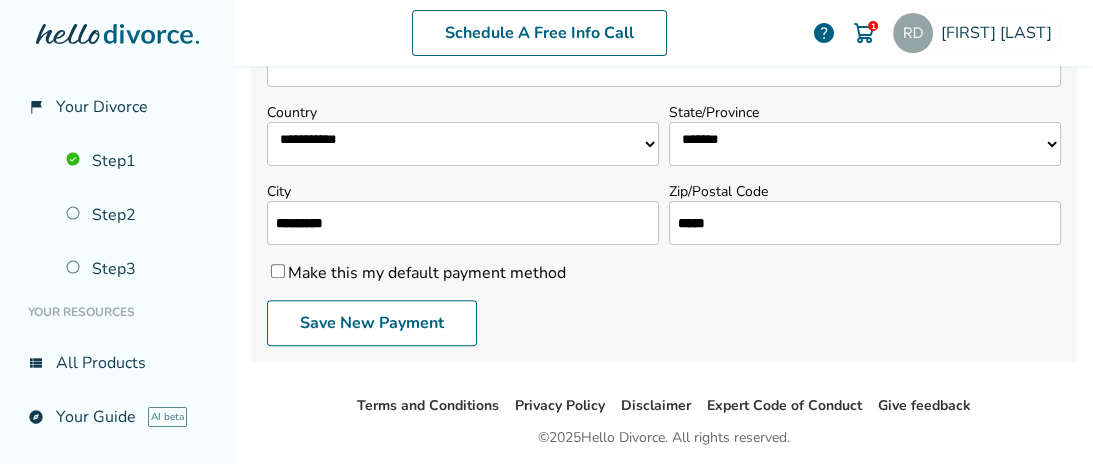 scroll, scrollTop: 486, scrollLeft: 0, axis: vertical 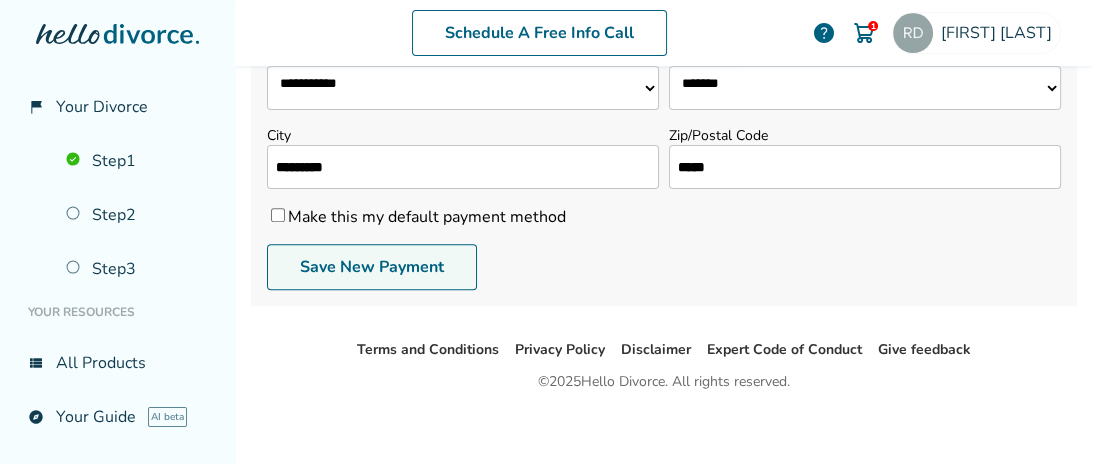 click on "Save New Payment" at bounding box center (372, 267) 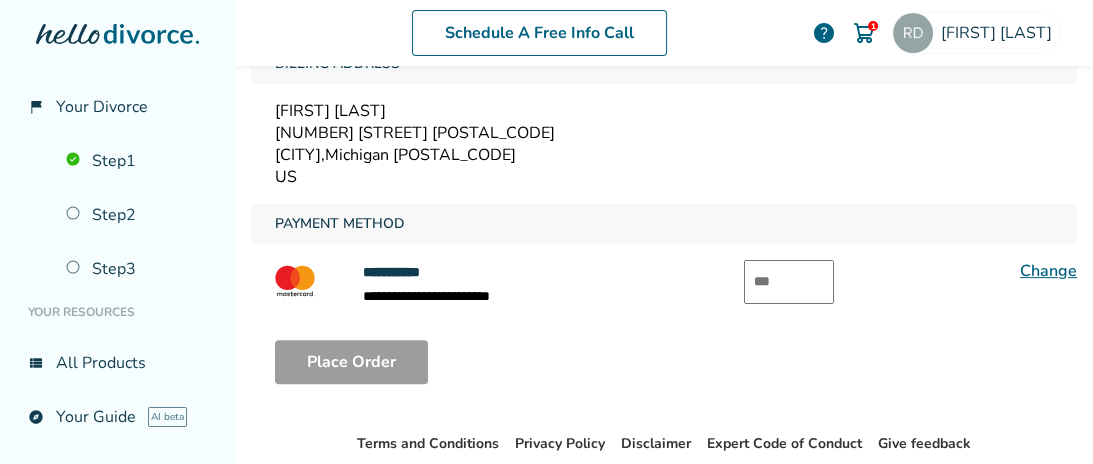 scroll, scrollTop: 486, scrollLeft: 0, axis: vertical 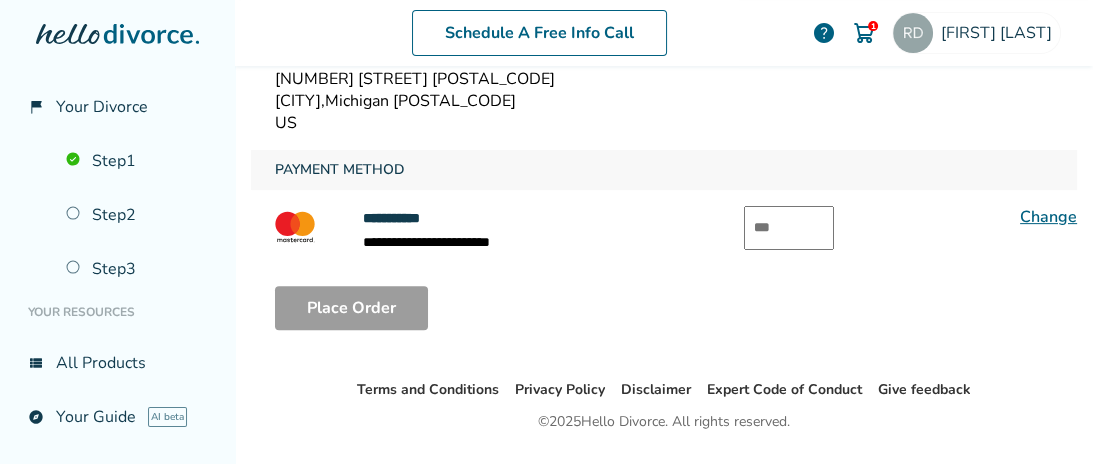 click at bounding box center [789, 228] 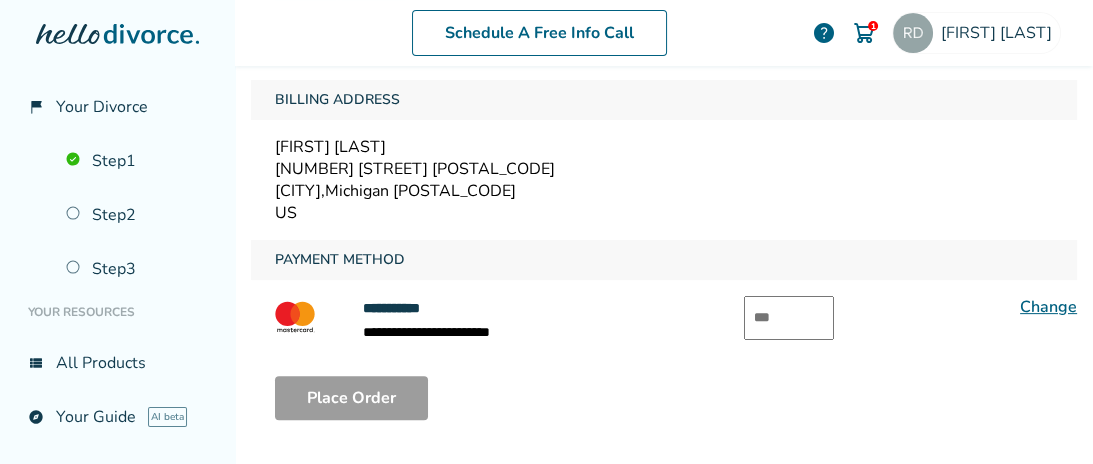 scroll, scrollTop: 388, scrollLeft: 0, axis: vertical 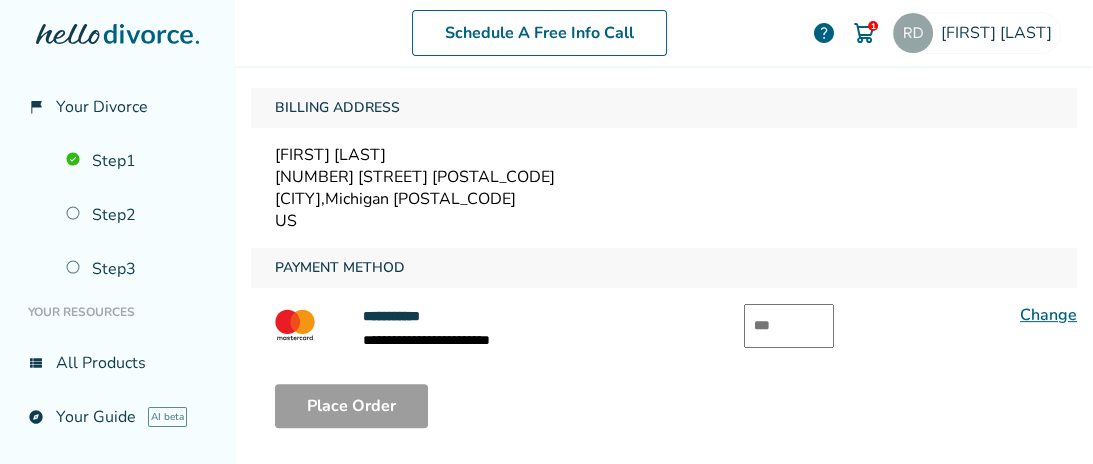 click on "Change" at bounding box center [1048, 315] 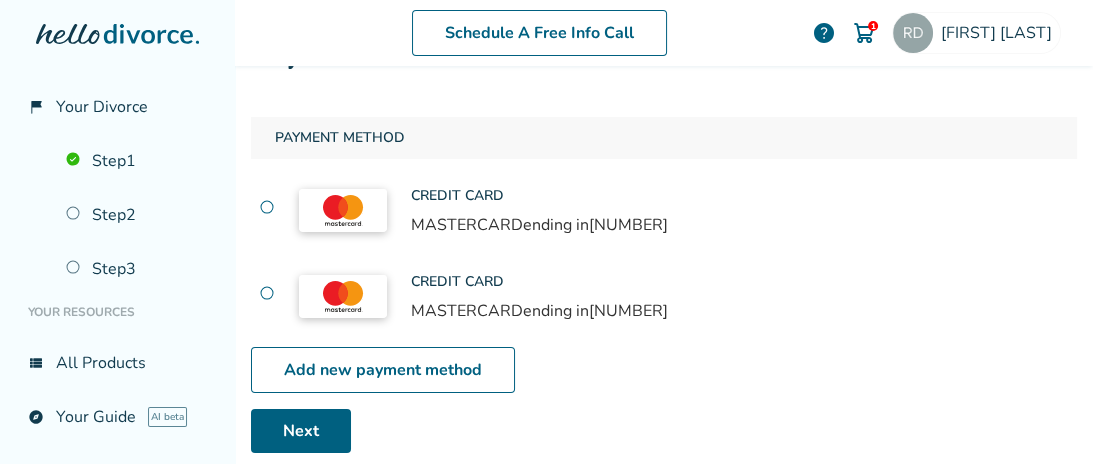 click on "[CARD_TYPE] MASTERCARD  ending in  [NUMBER]" at bounding box center [664, 296] 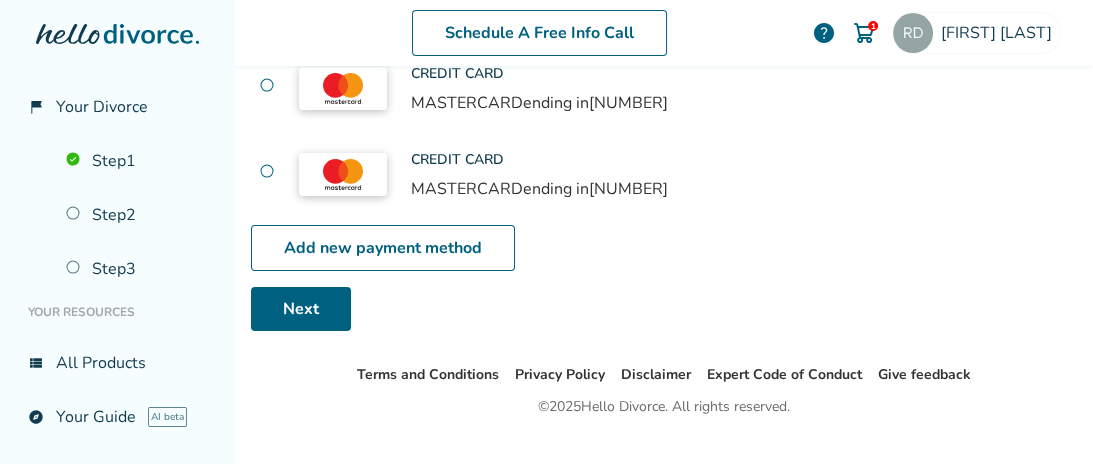 scroll, scrollTop: 227, scrollLeft: 0, axis: vertical 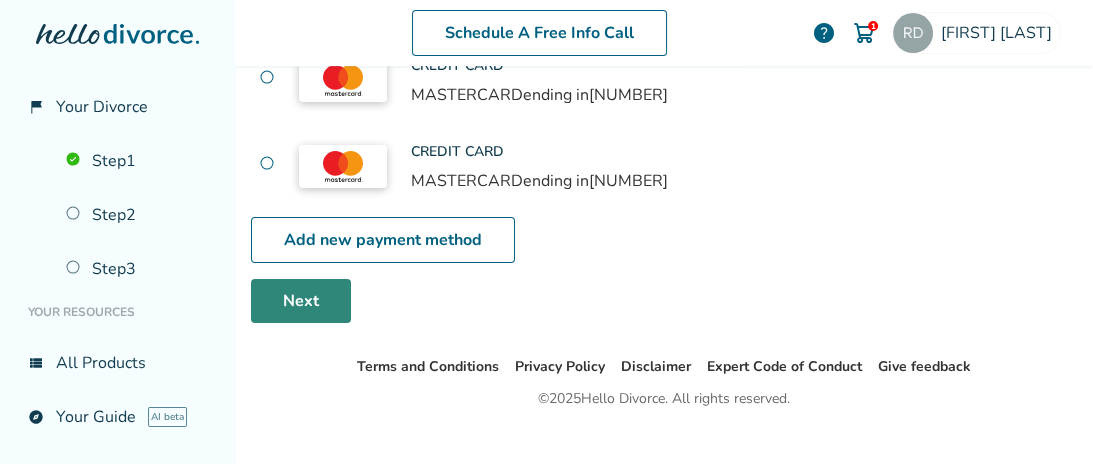 click on "Next" at bounding box center (301, 301) 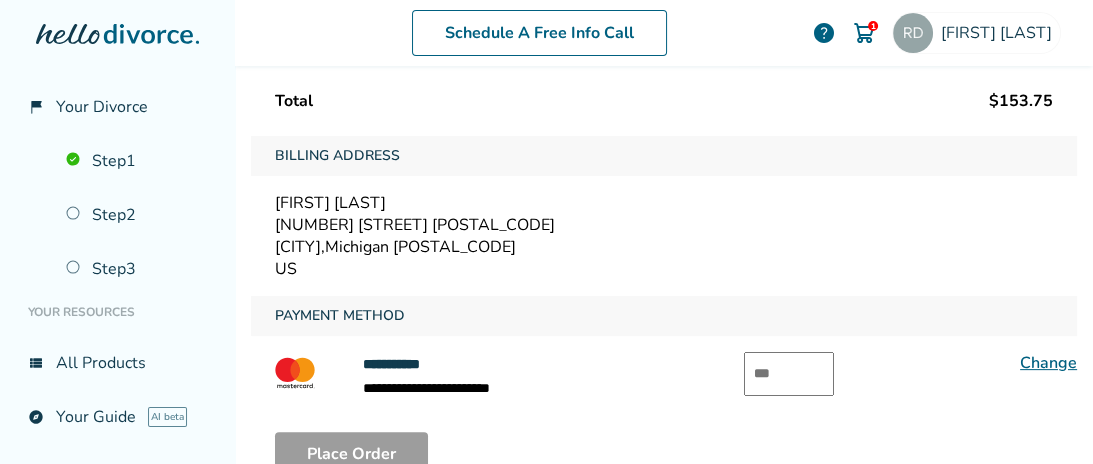 scroll, scrollTop: 357, scrollLeft: 0, axis: vertical 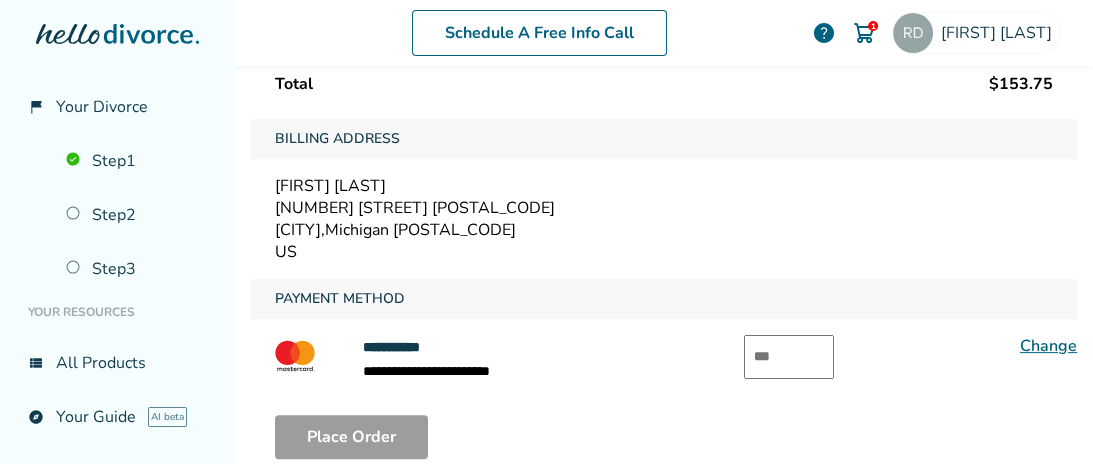 click at bounding box center [789, 357] 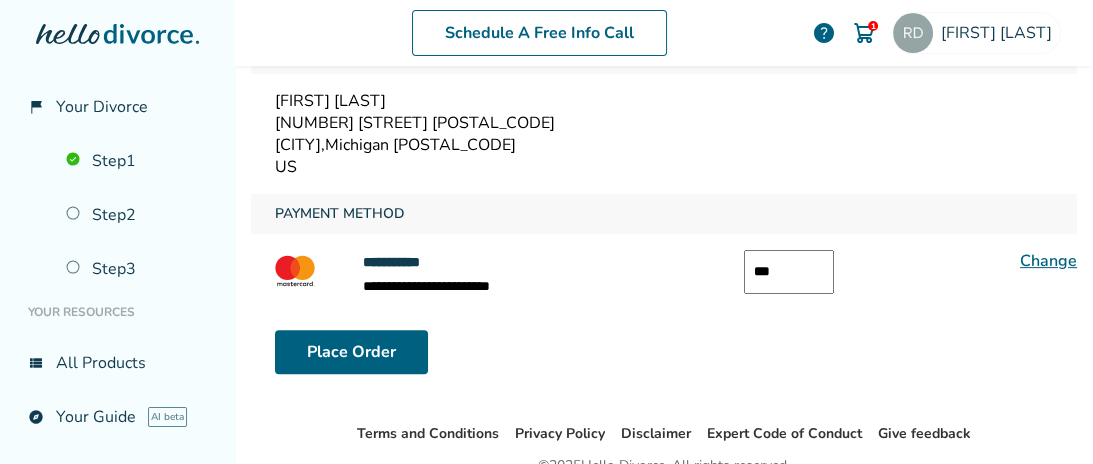 scroll, scrollTop: 486, scrollLeft: 0, axis: vertical 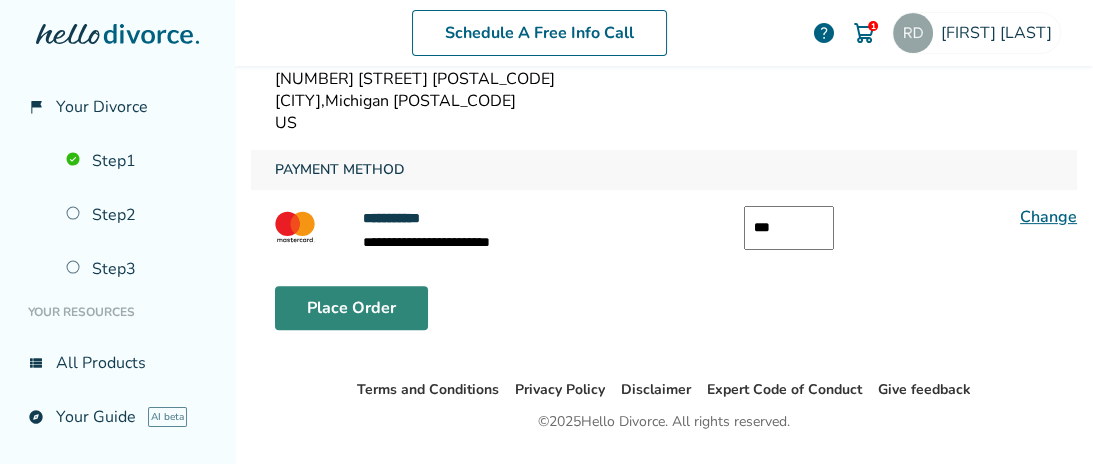 type on "***" 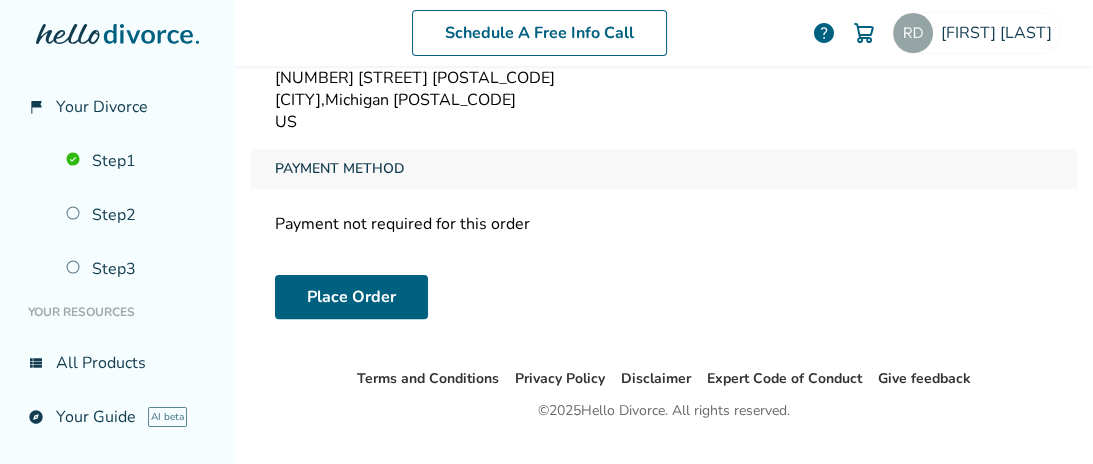 scroll, scrollTop: 97, scrollLeft: 0, axis: vertical 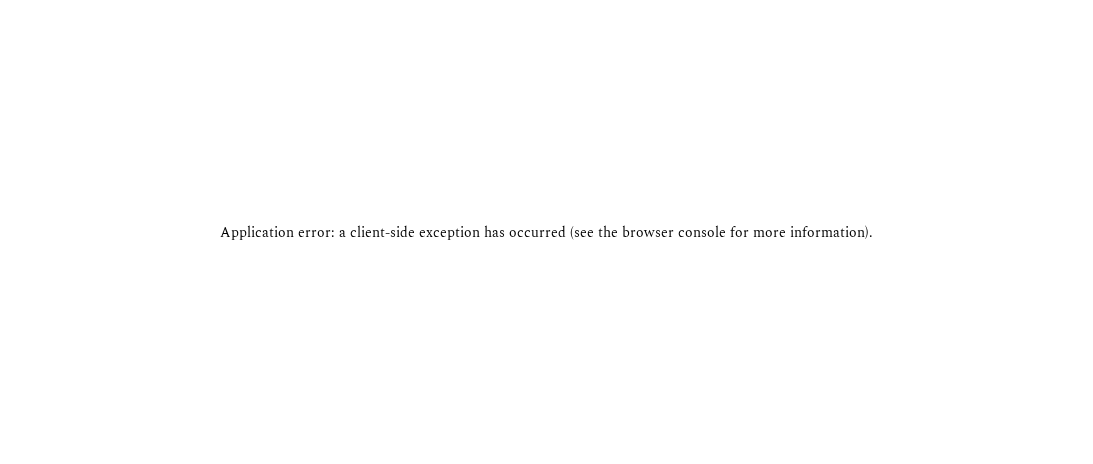 click on "Application error: a client-side exception has occurred     (see the browser console for more information) ." at bounding box center [546, 232] 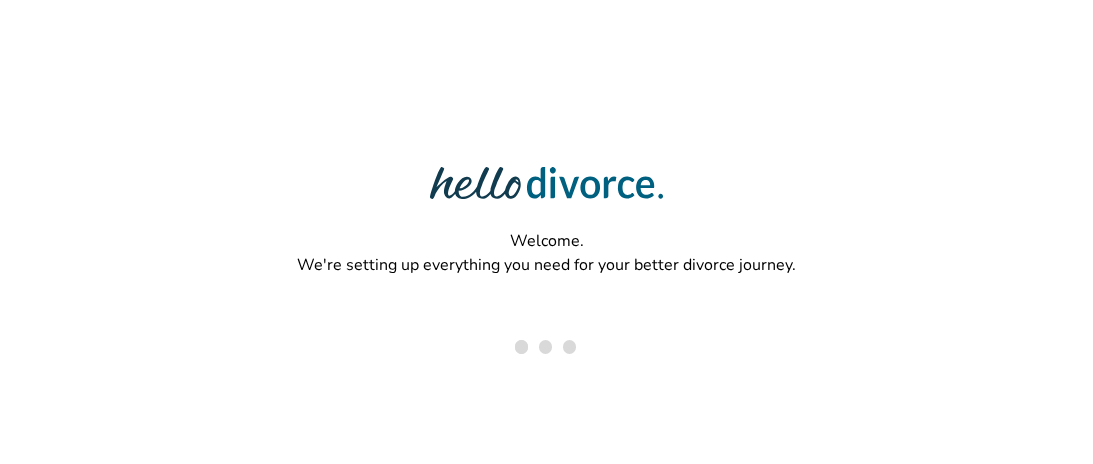 scroll, scrollTop: 0, scrollLeft: 0, axis: both 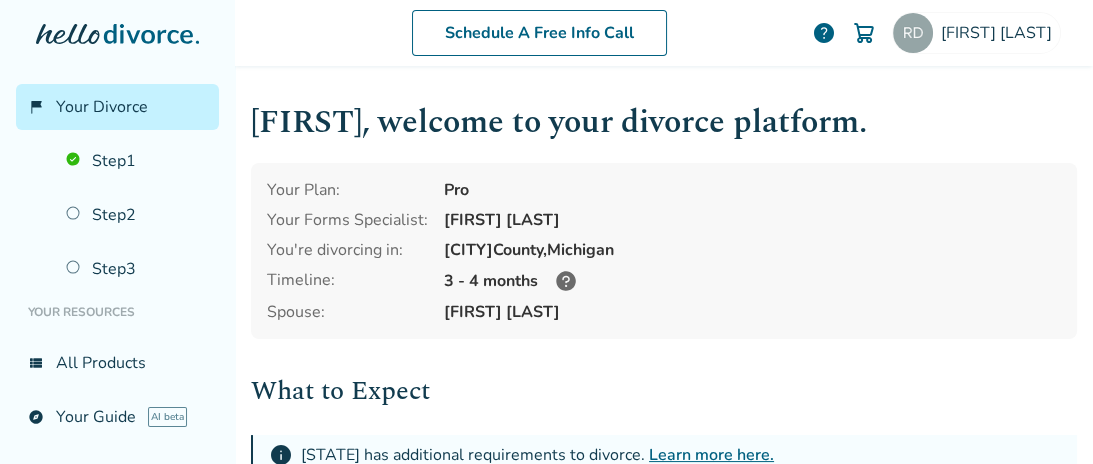 click at bounding box center [864, 33] 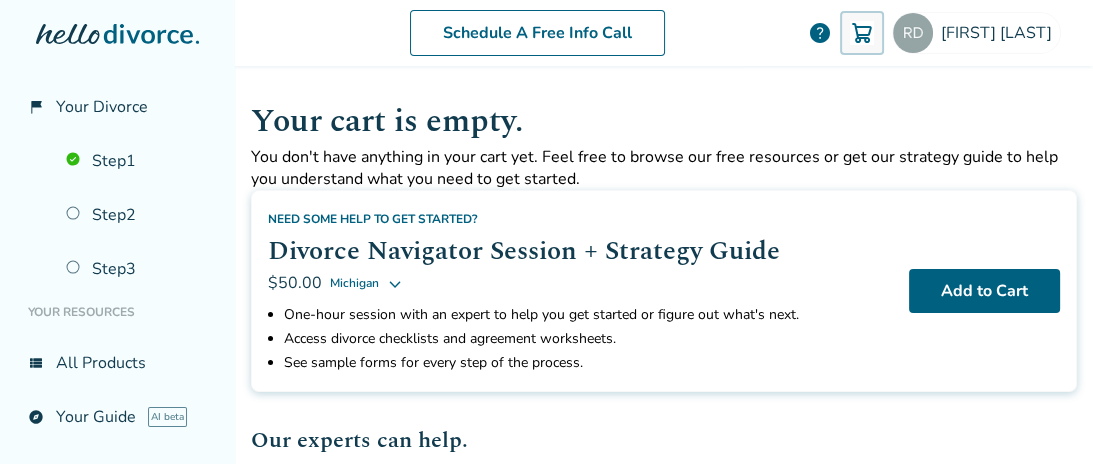 scroll, scrollTop: 0, scrollLeft: 0, axis: both 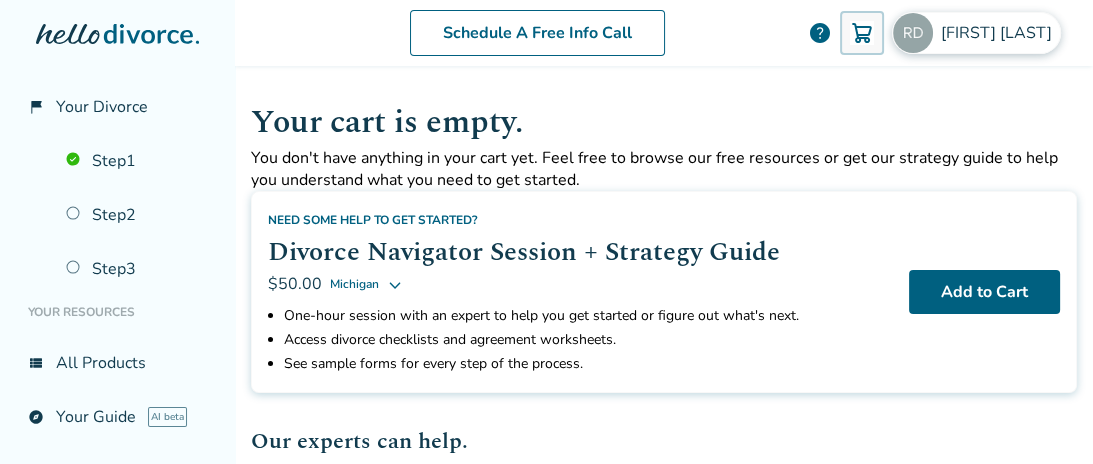 click on "[FIRST]   [LAST]" at bounding box center (1000, 33) 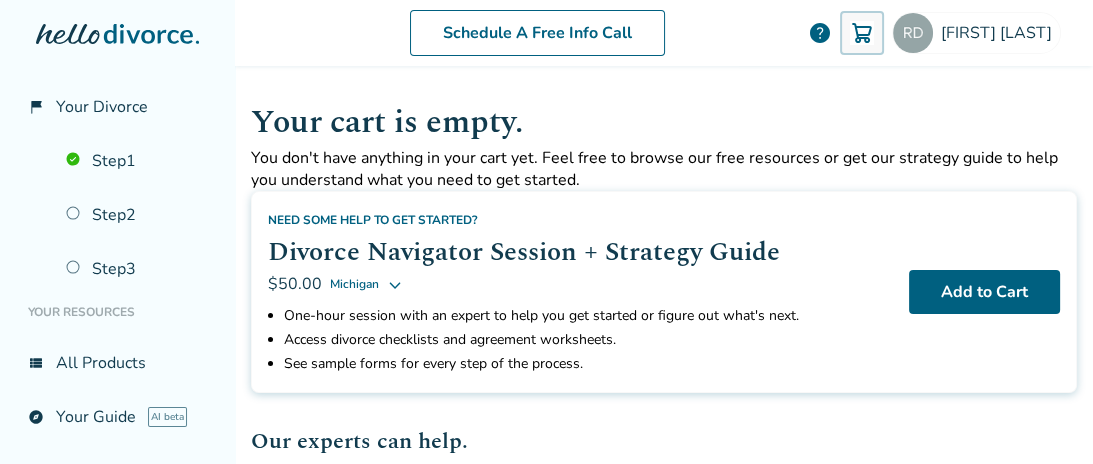 click on "You don't have anything in your cart yet. Feel free to browse our free resources or get our strategy guide to help you understand what you need to get started." at bounding box center [664, 169] 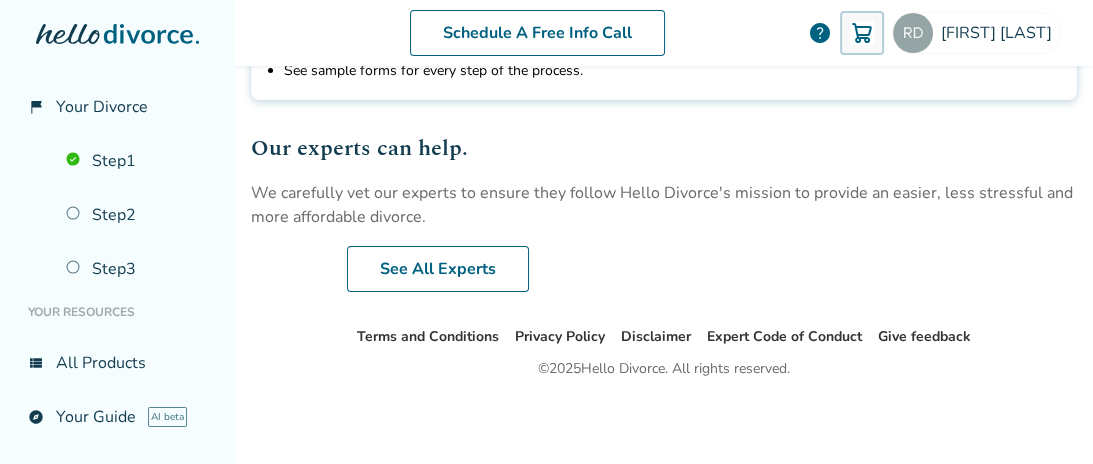 scroll, scrollTop: 0, scrollLeft: 0, axis: both 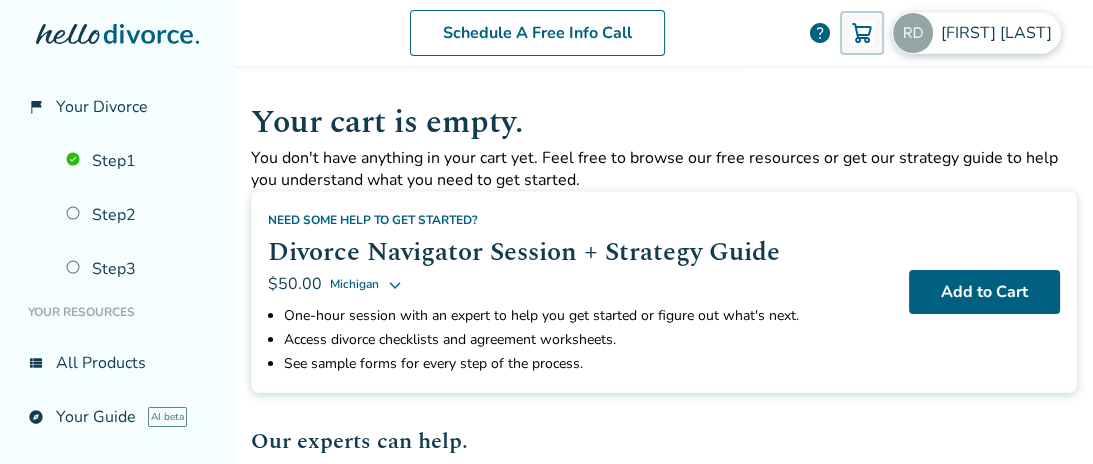 click on "Robert   David" at bounding box center (1000, 33) 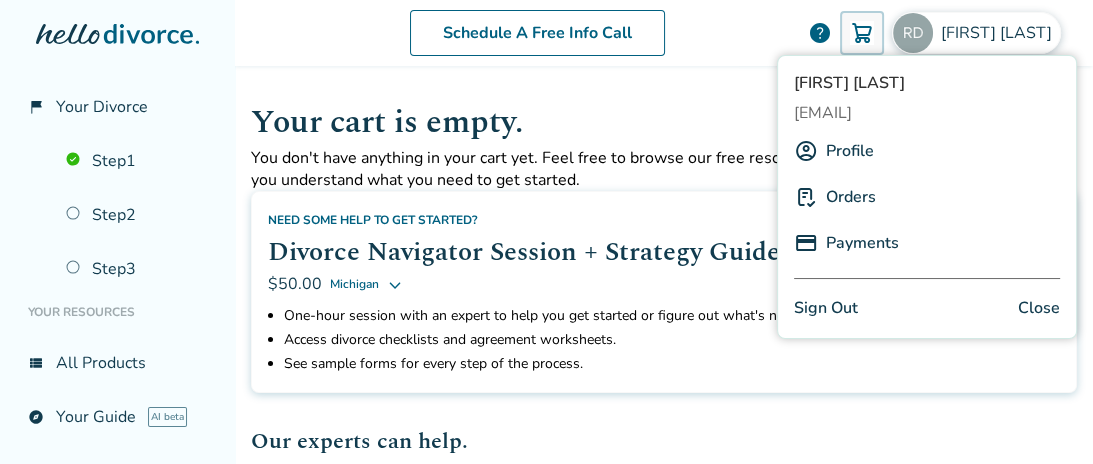 click on "Orders" at bounding box center (851, 197) 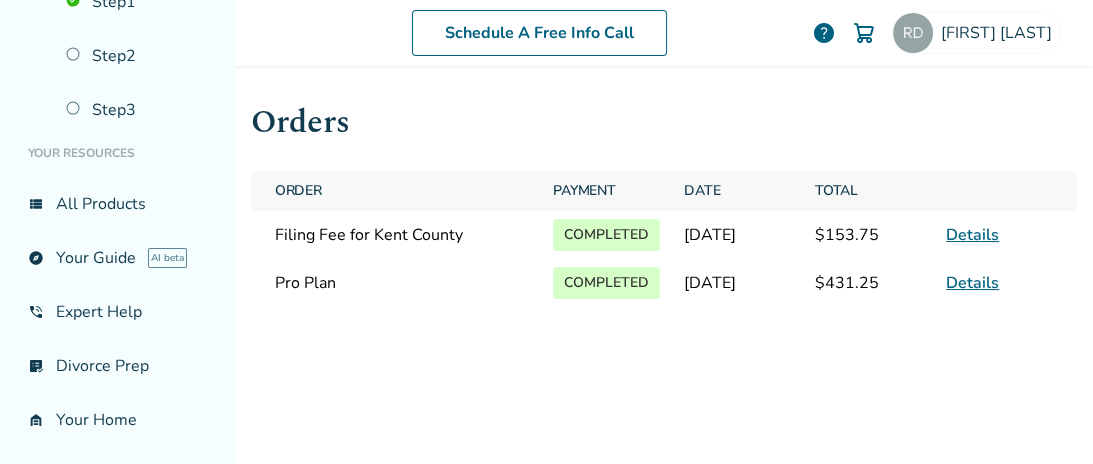 scroll, scrollTop: 0, scrollLeft: 0, axis: both 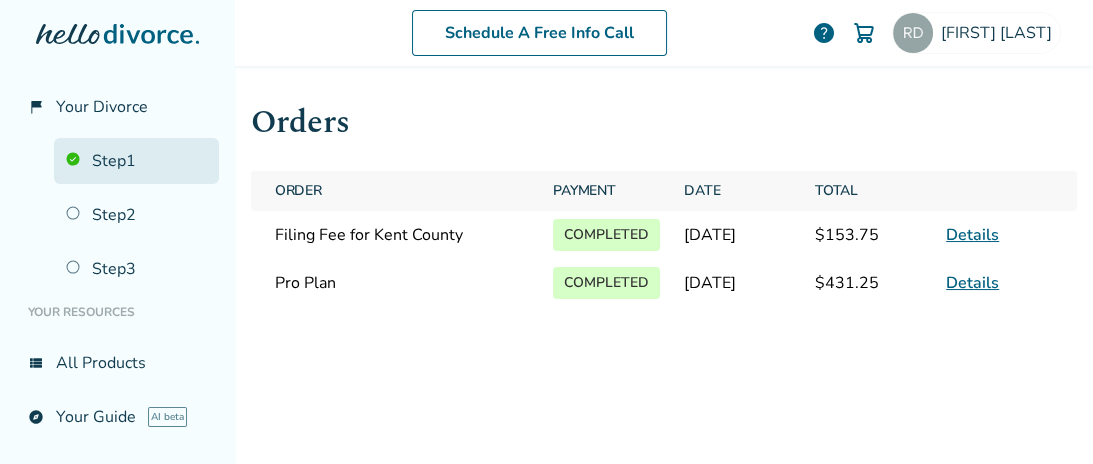 click on "Step  1" at bounding box center (136, 161) 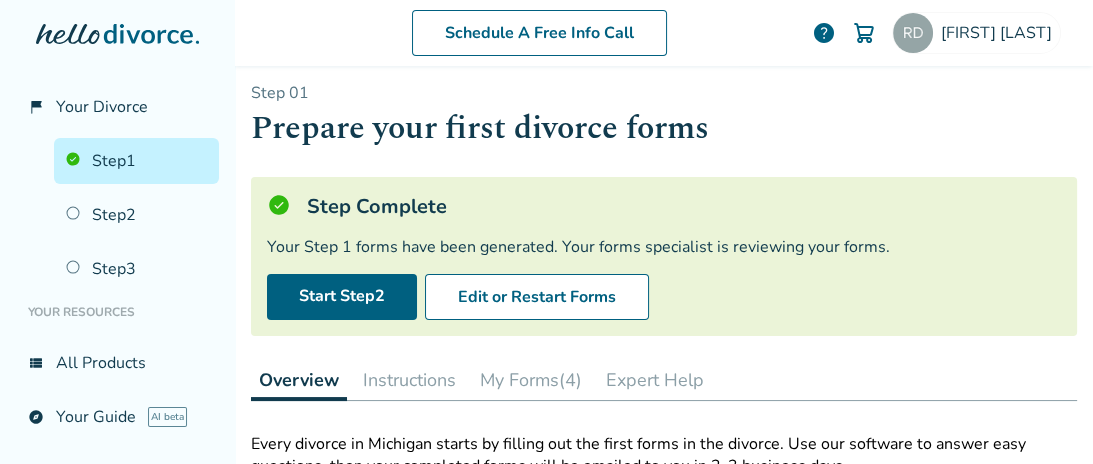 scroll, scrollTop: 0, scrollLeft: 0, axis: both 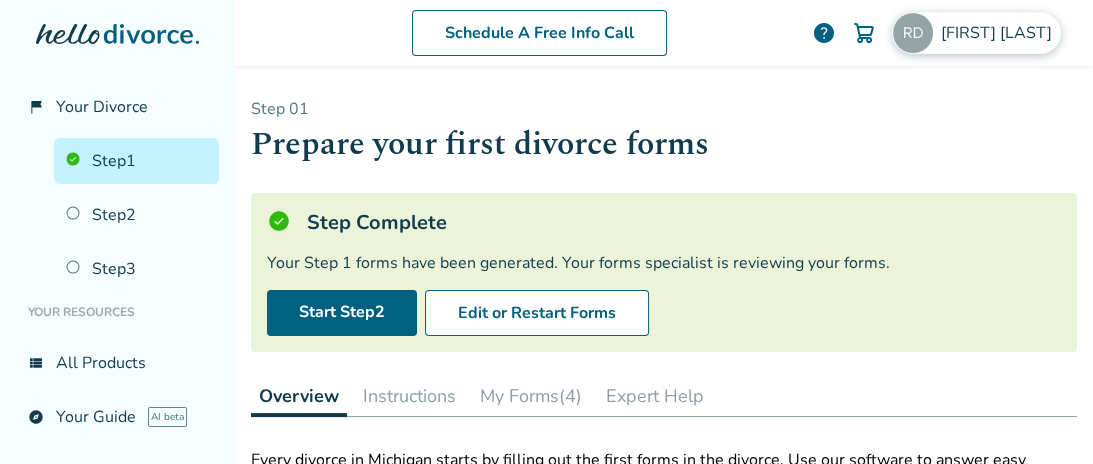 click on "Robert   David" at bounding box center [1000, 33] 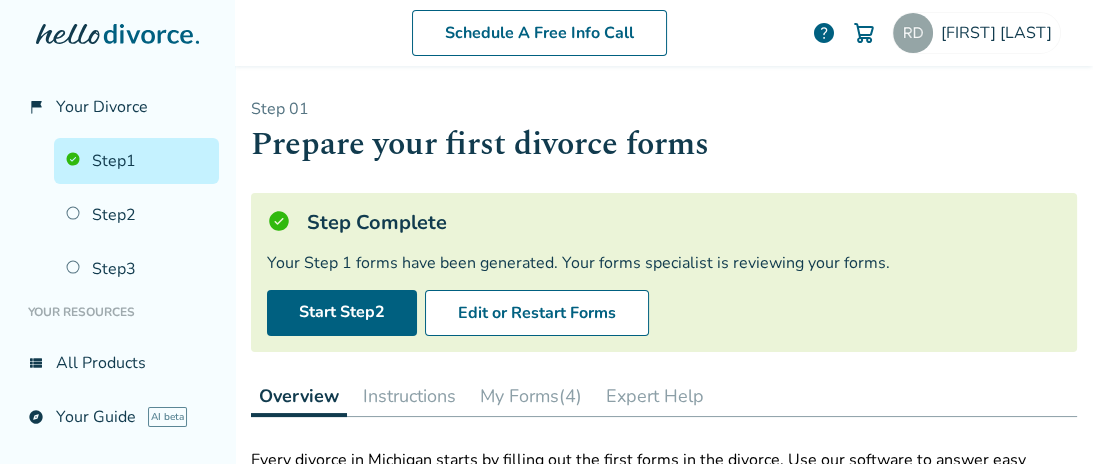 click on "Step Complete Your Step 1 forms have been generated. Your forms specialist is reviewing your forms. Start Step  2 Edit or Restart Forms" at bounding box center [664, 272] 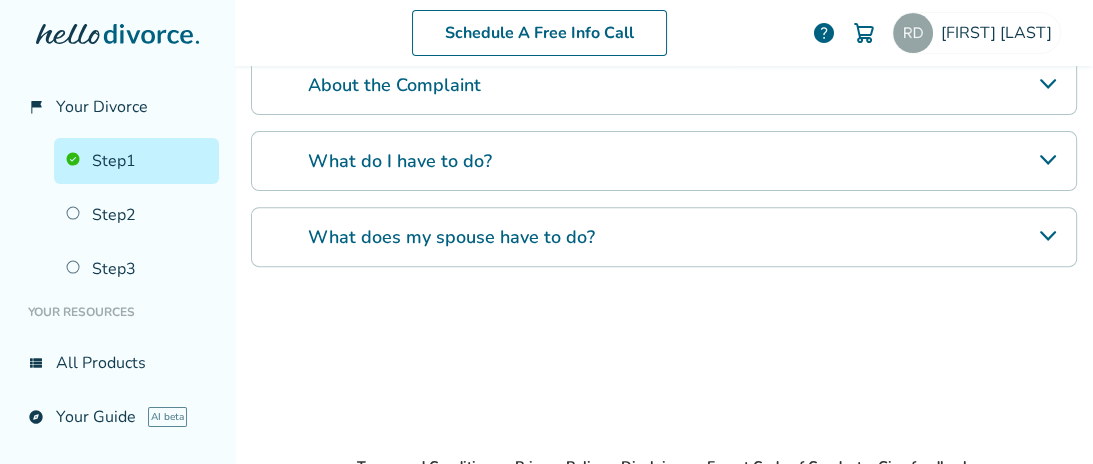 scroll, scrollTop: 606, scrollLeft: 0, axis: vertical 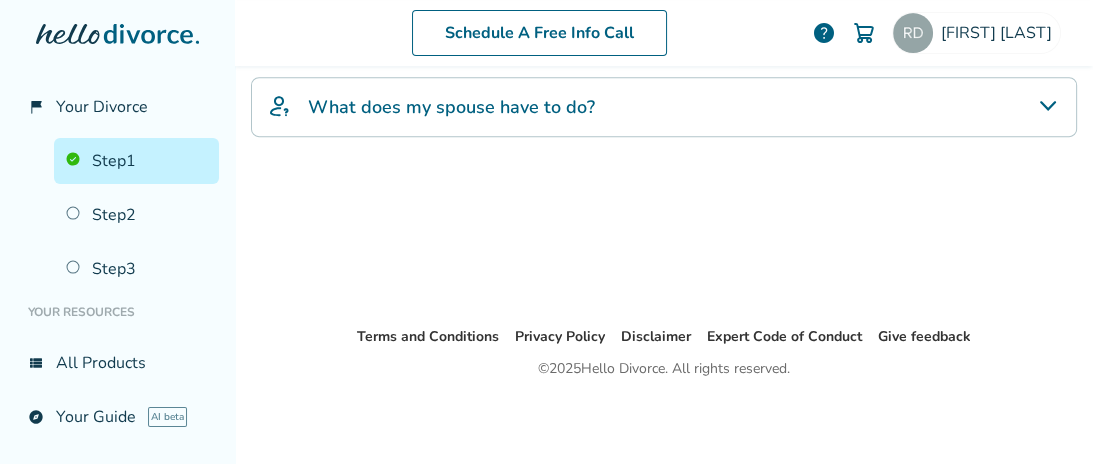 click on "Step  1" at bounding box center [136, 161] 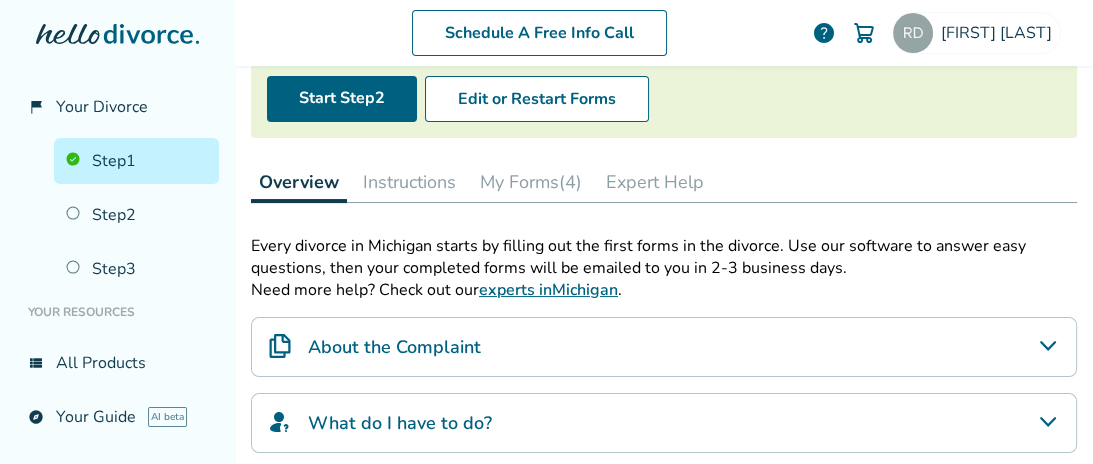scroll, scrollTop: 259, scrollLeft: 0, axis: vertical 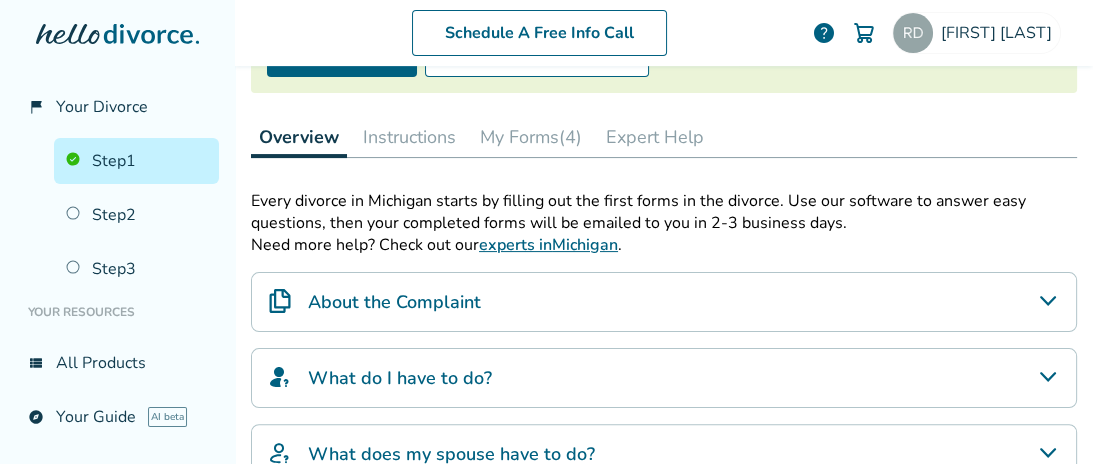 click on "My Forms  (4)" at bounding box center (531, 137) 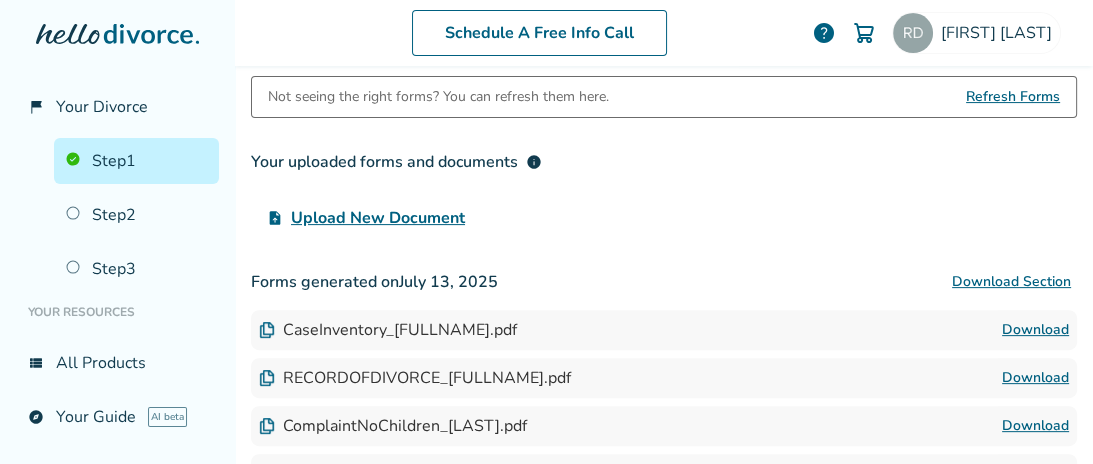 scroll, scrollTop: 347, scrollLeft: 0, axis: vertical 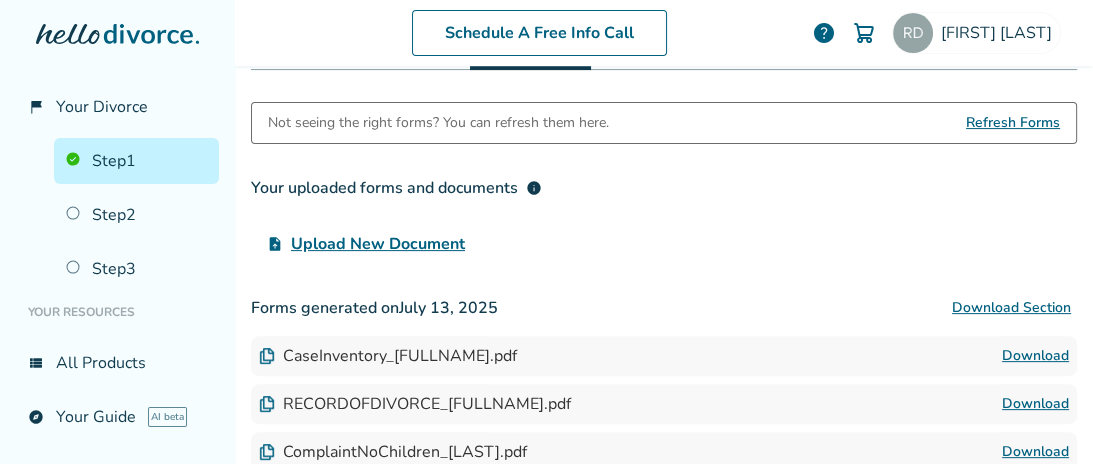 click on "Your uploaded forms and documents info upload_file Upload New Document" at bounding box center (664, 216) 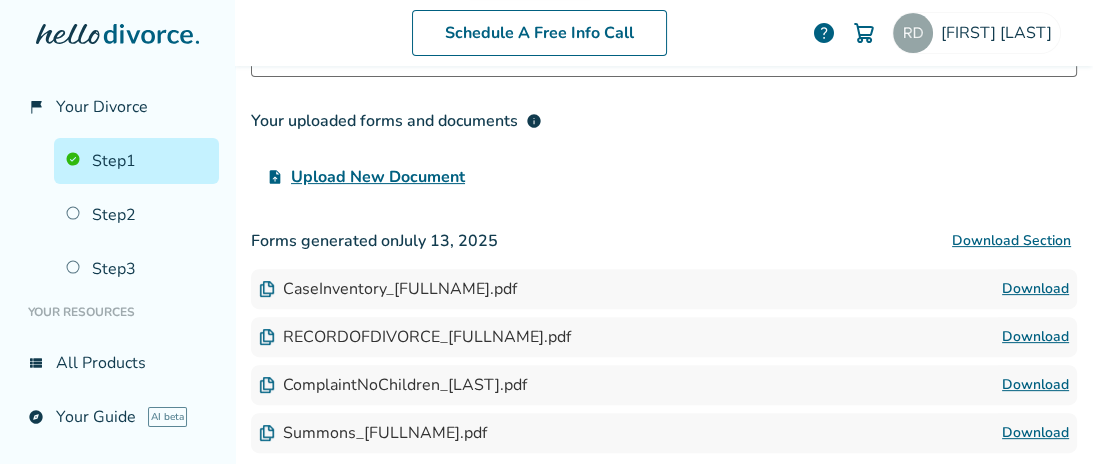 scroll, scrollTop: 476, scrollLeft: 0, axis: vertical 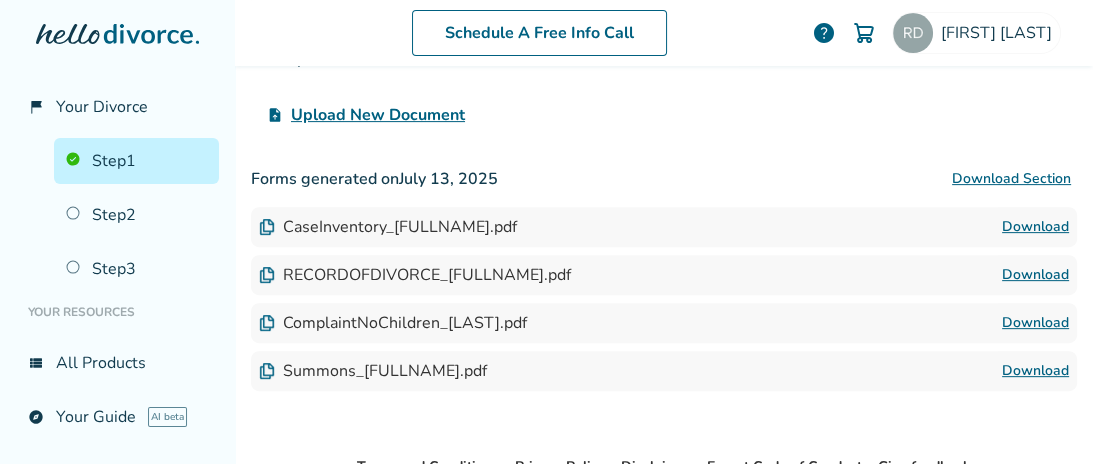 click on "Download" at bounding box center [1035, 275] 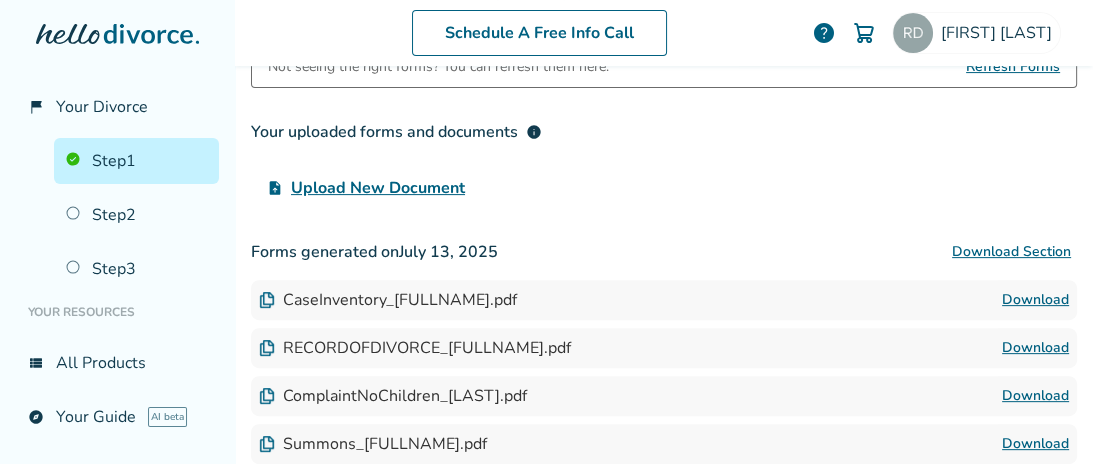 scroll, scrollTop: 347, scrollLeft: 0, axis: vertical 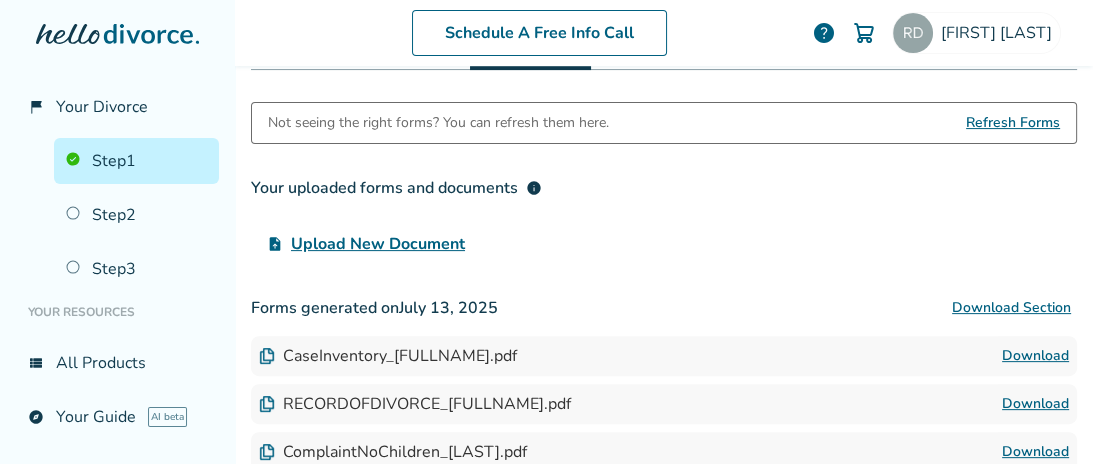 click on "Refresh Forms" at bounding box center (1013, 123) 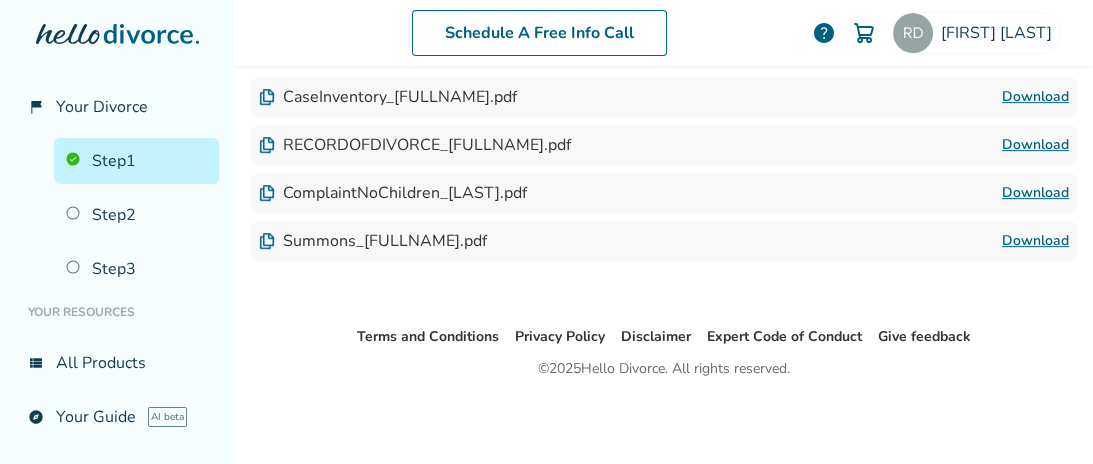 scroll, scrollTop: 476, scrollLeft: 0, axis: vertical 